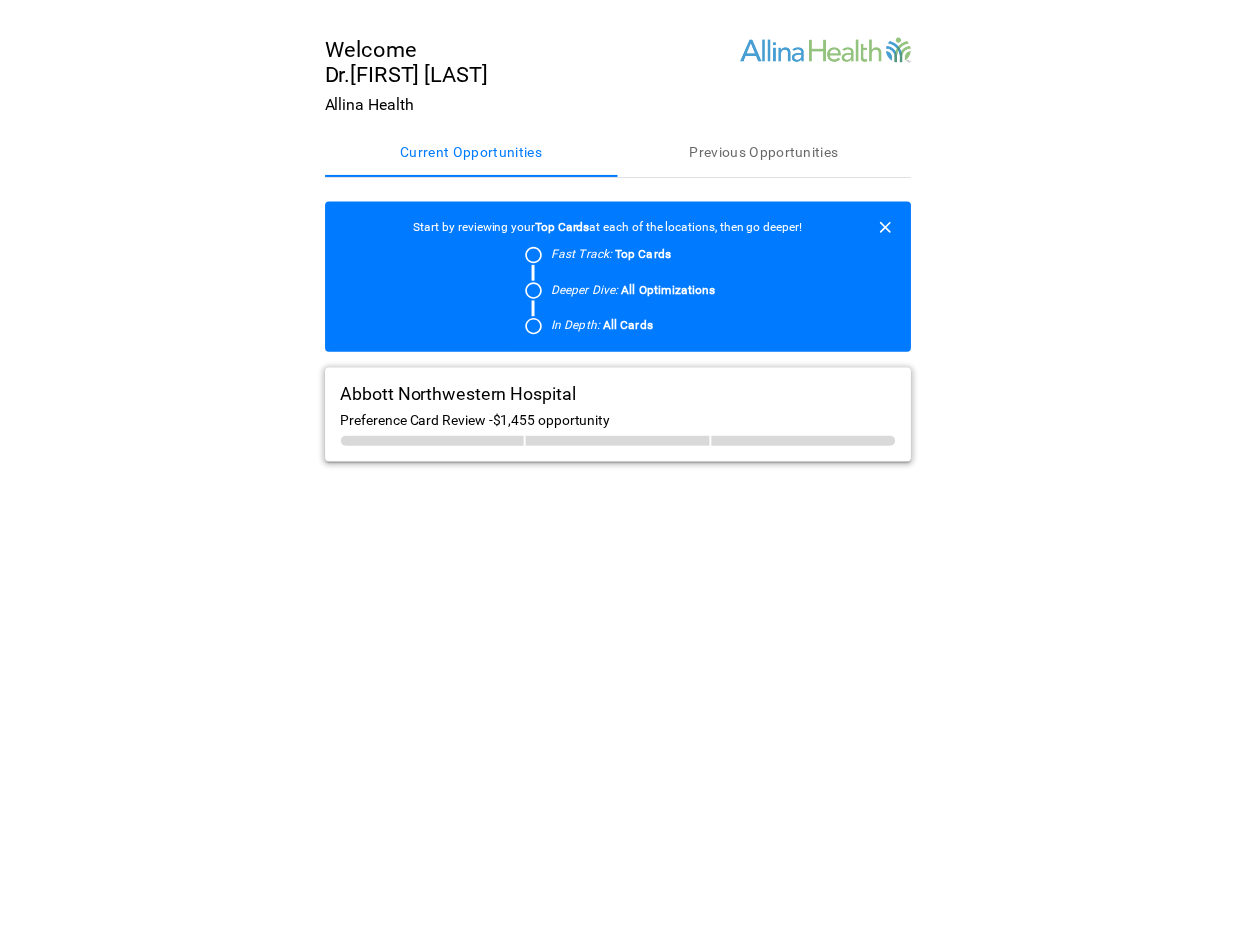 scroll, scrollTop: 0, scrollLeft: 0, axis: both 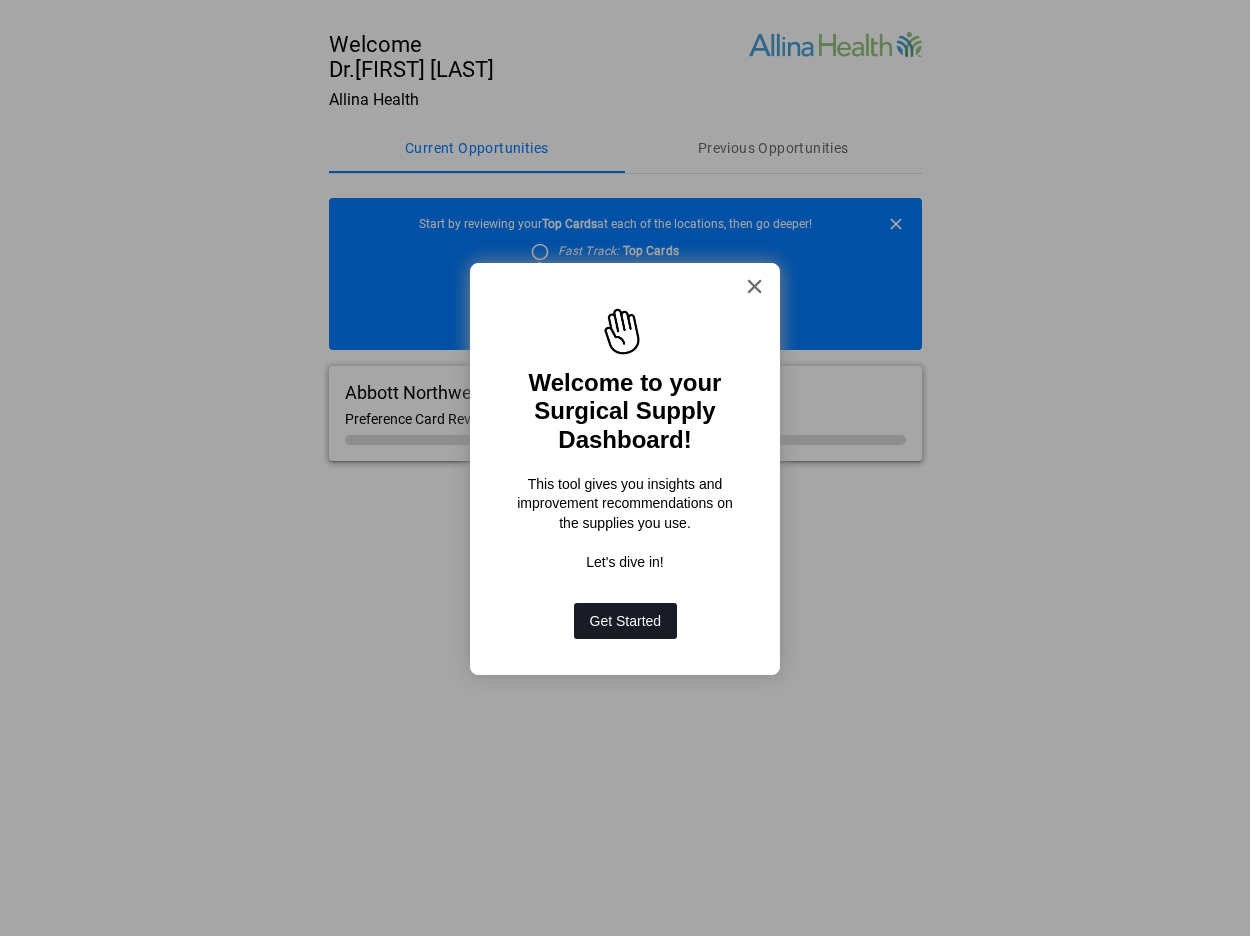 click on "Get Started" at bounding box center (626, 621) 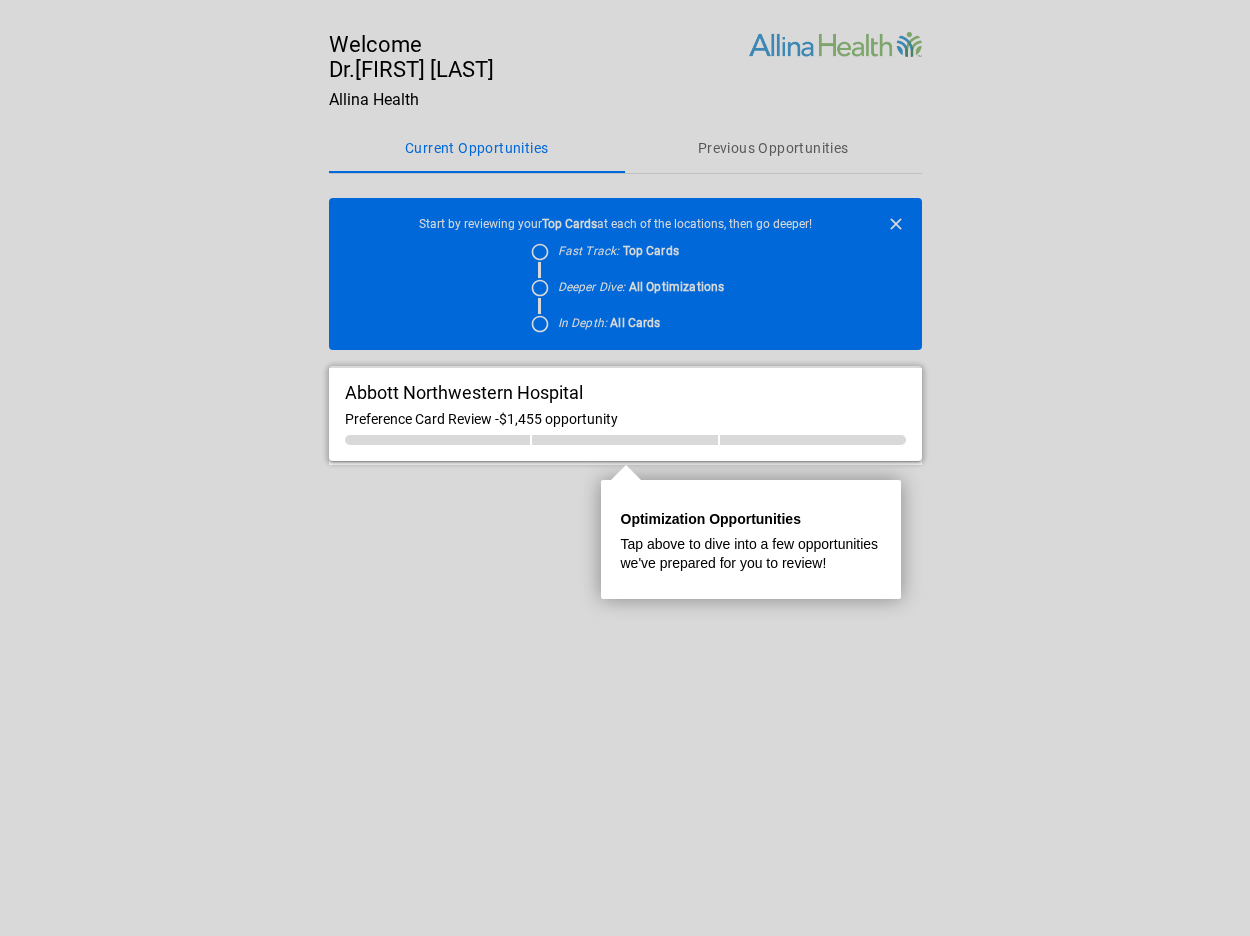 click on "Tap above to dive into a few opportunities we've prepared for you to review!" at bounding box center (751, 554) 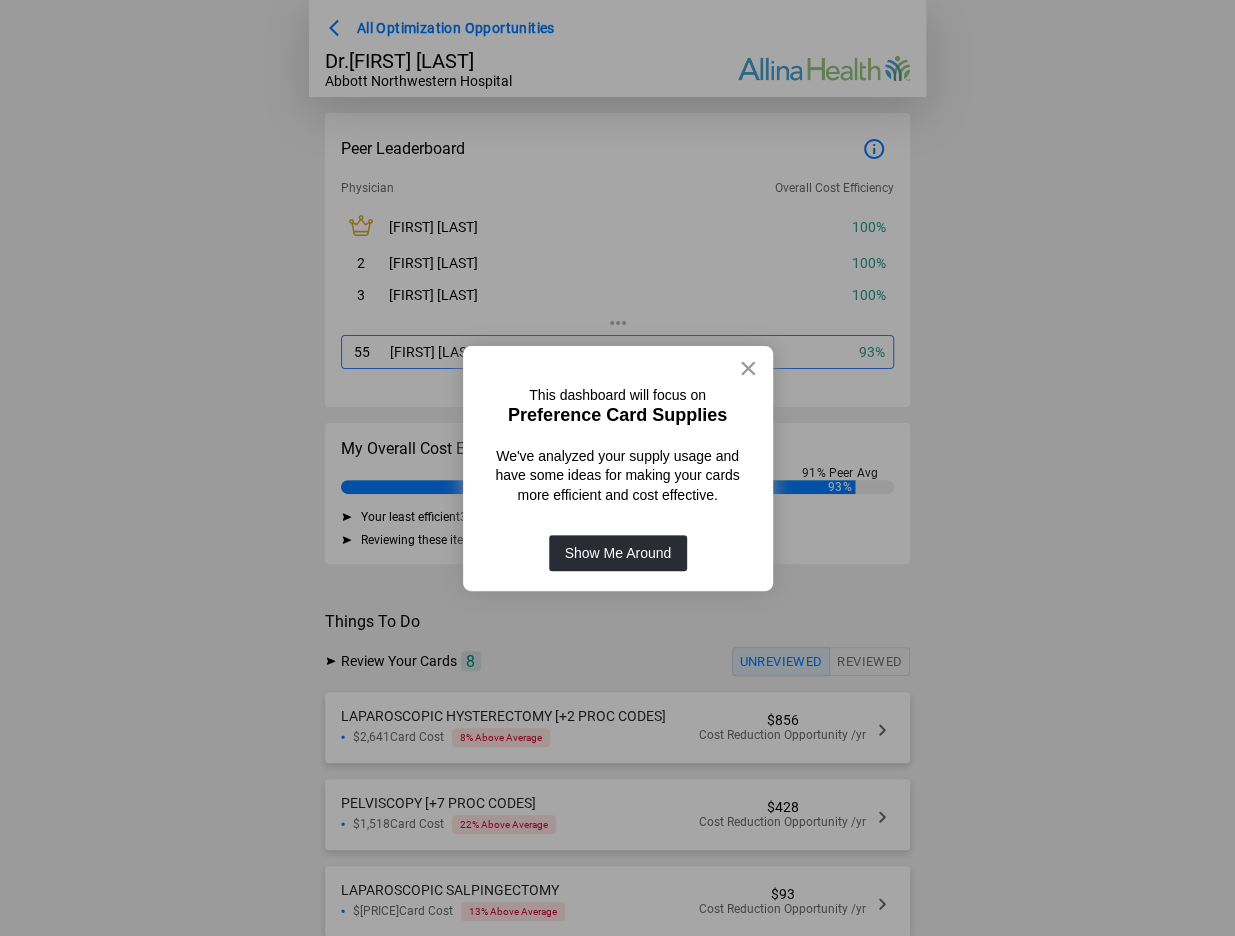 click on "×" at bounding box center (748, 368) 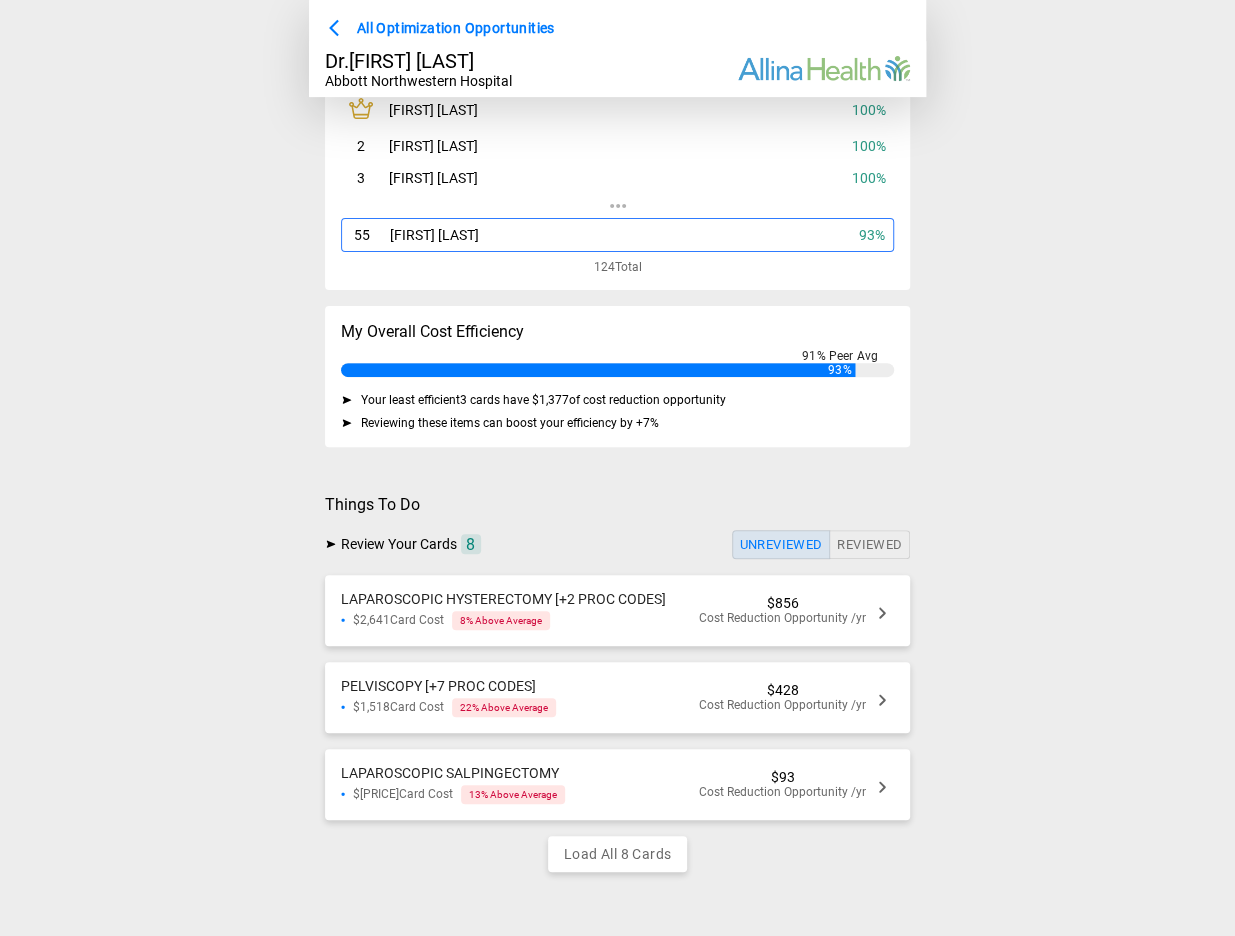 scroll, scrollTop: 126, scrollLeft: 0, axis: vertical 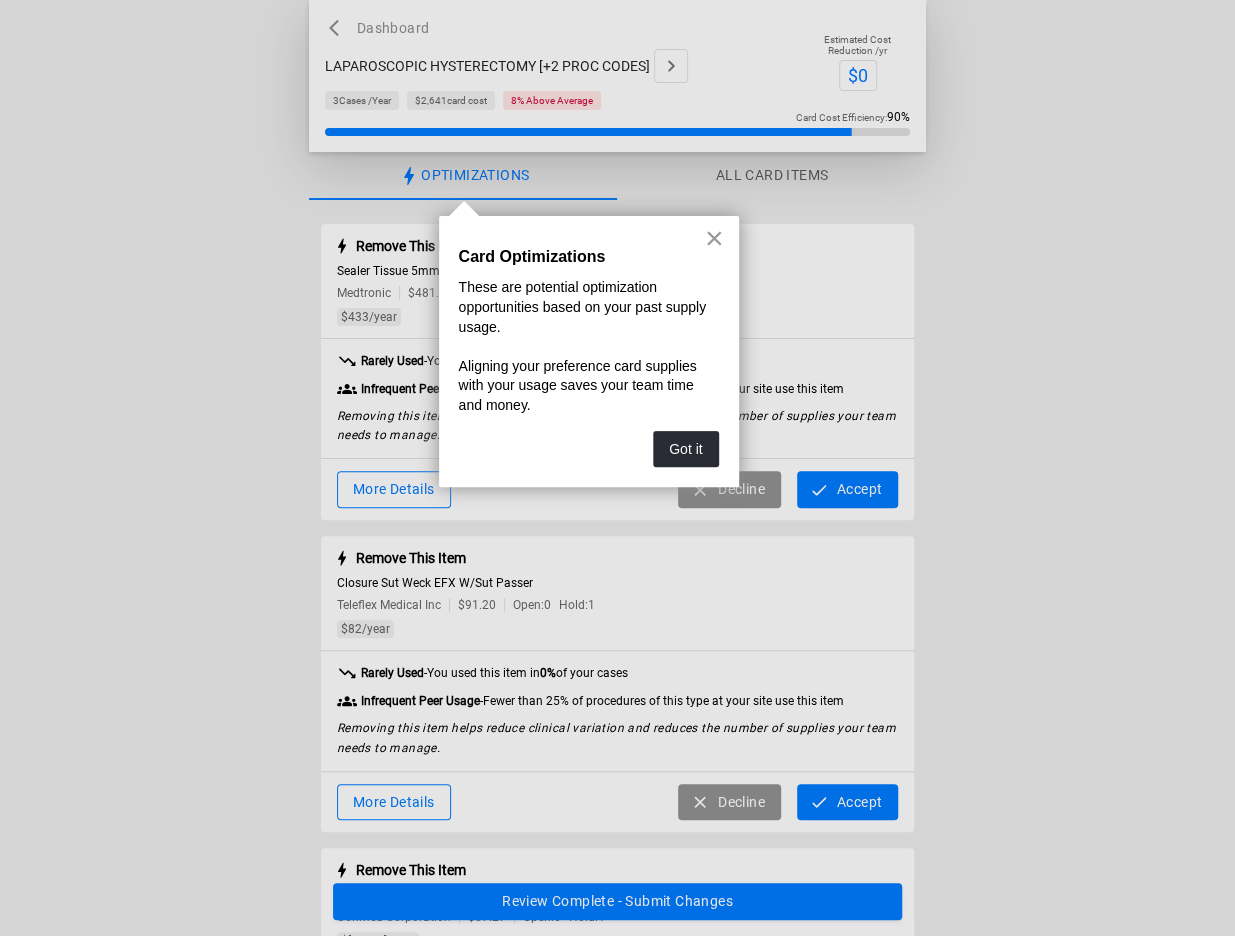 click on "×" at bounding box center (714, 238) 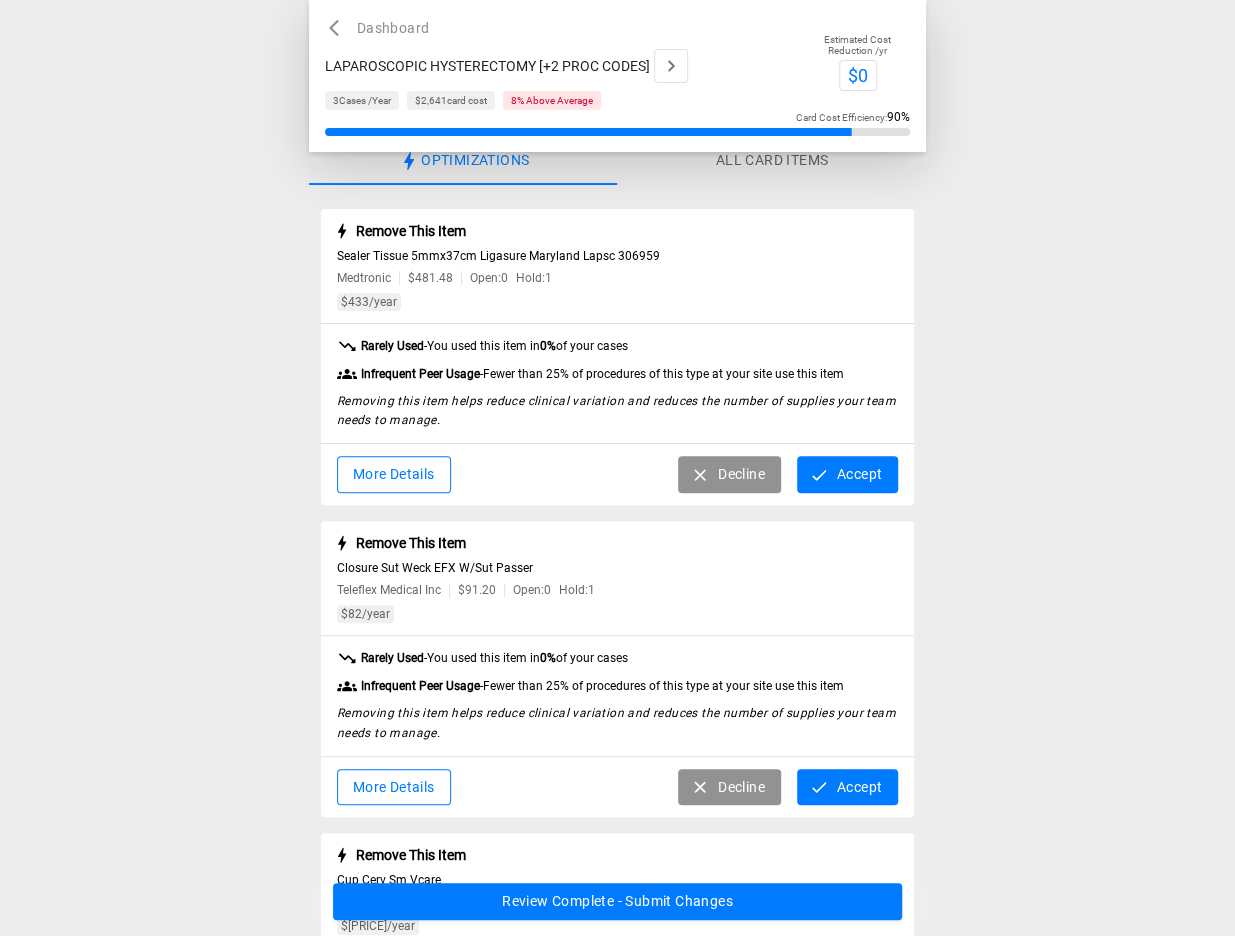 scroll, scrollTop: 0, scrollLeft: 0, axis: both 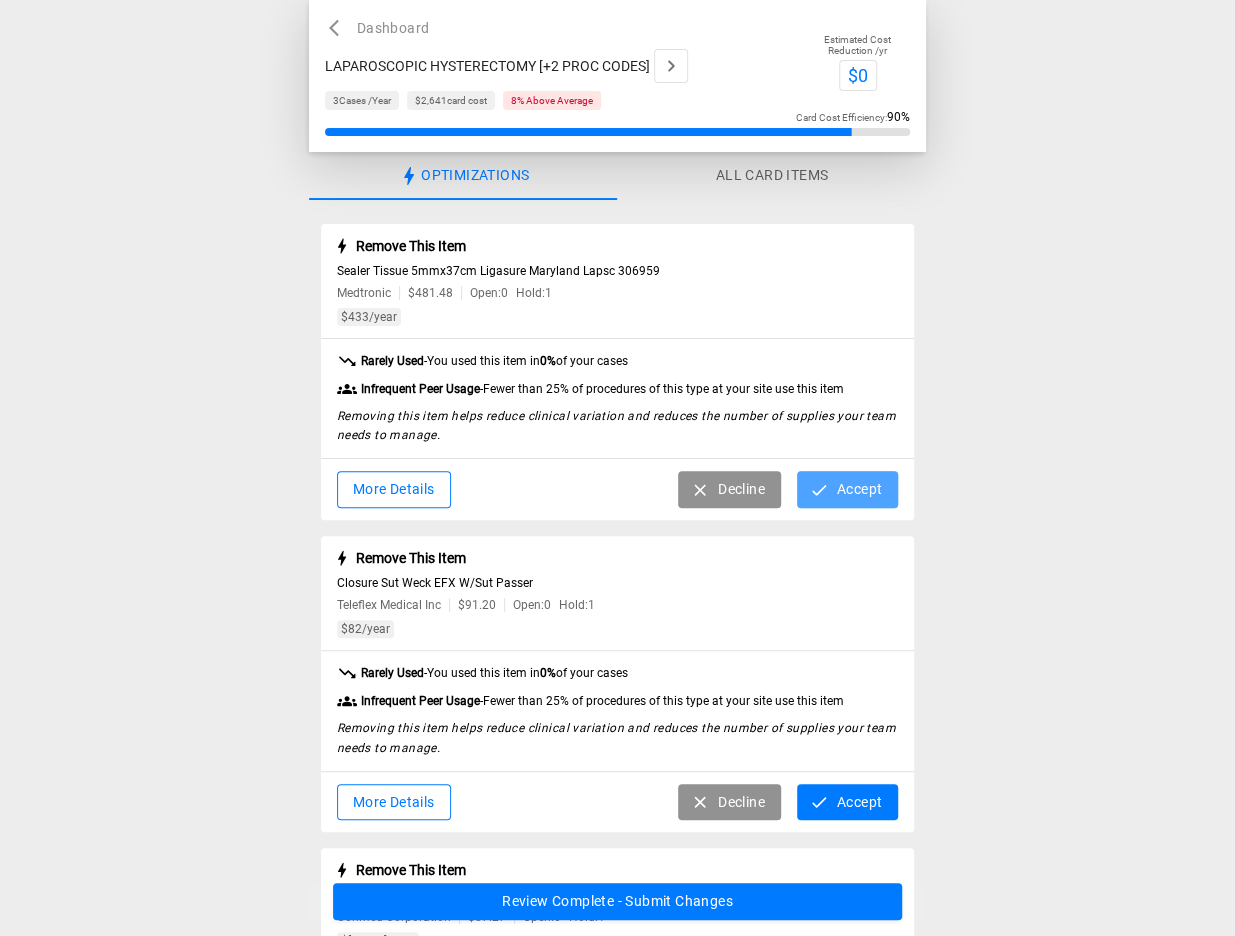 click on "Accept" at bounding box center (847, 489) 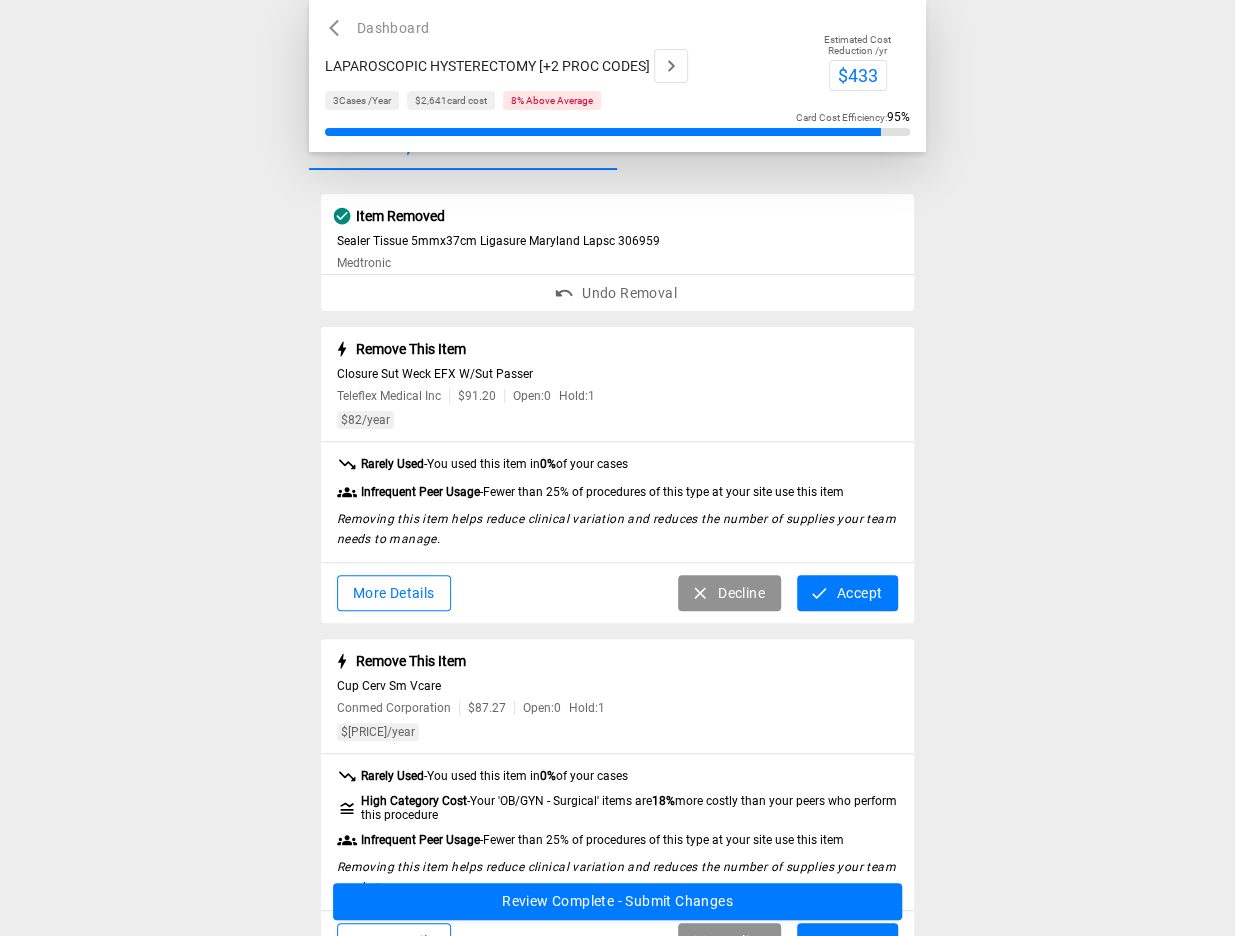 scroll, scrollTop: 32, scrollLeft: 0, axis: vertical 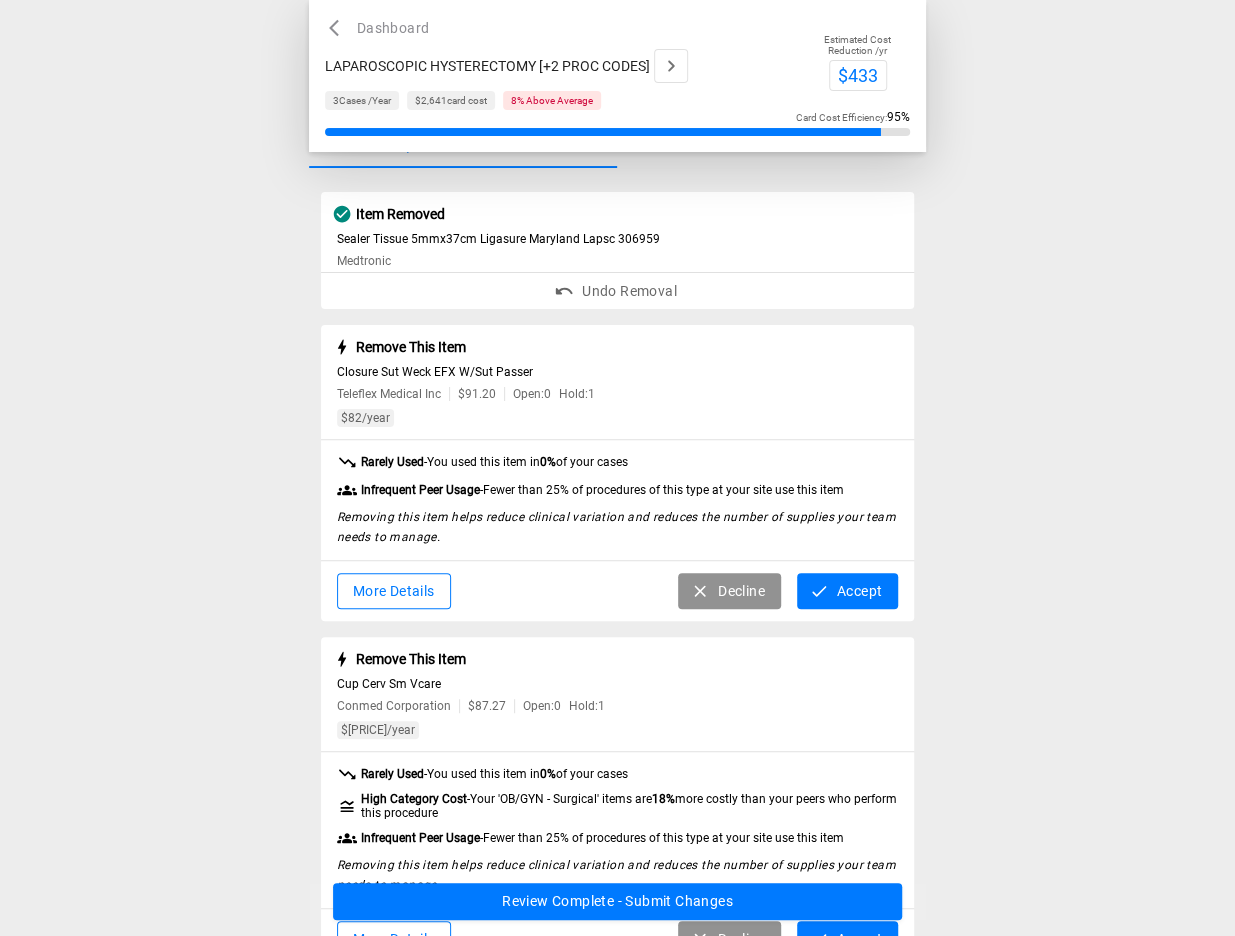click on "More Details" at bounding box center [394, 591] 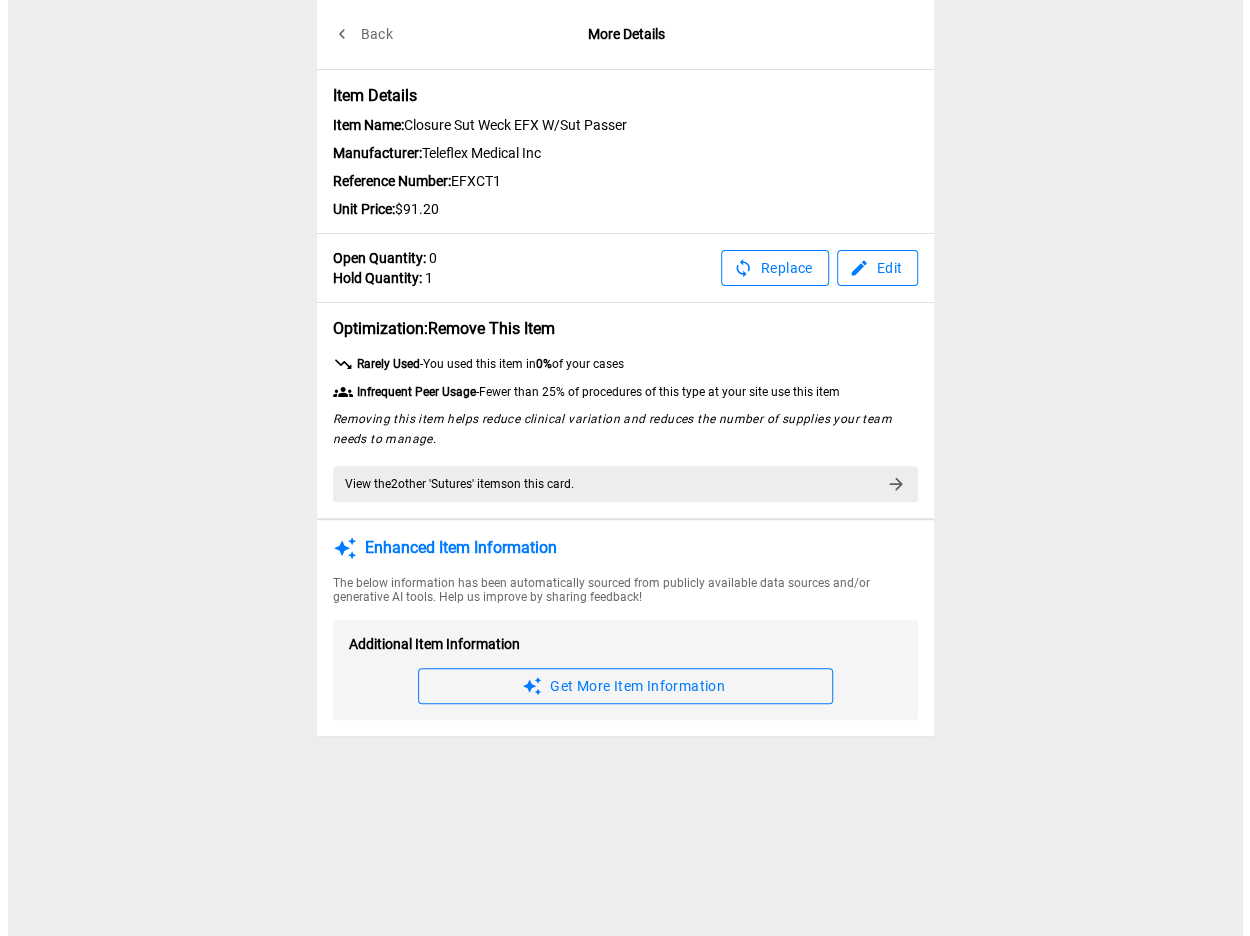 scroll, scrollTop: 0, scrollLeft: 0, axis: both 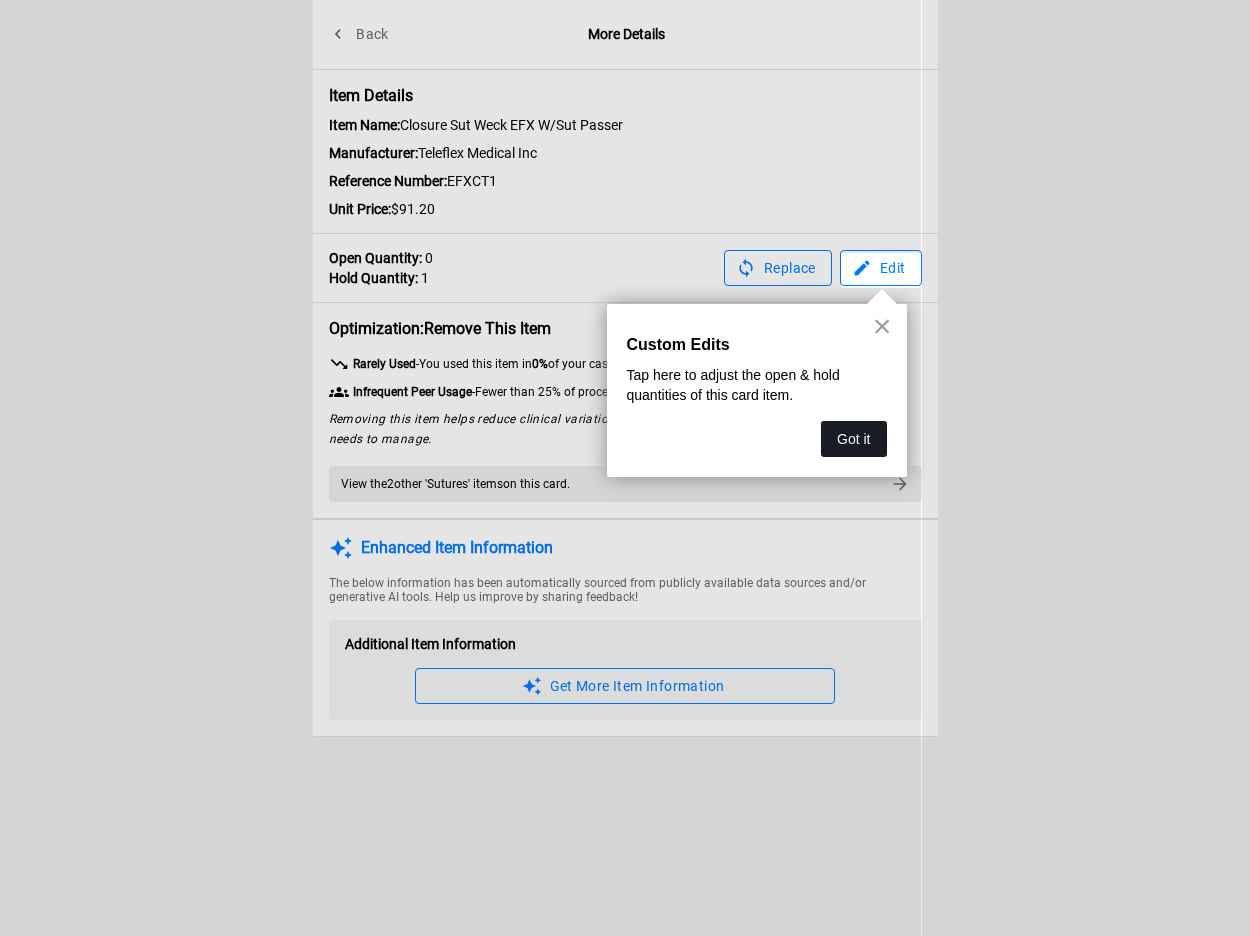 click on "Got it" at bounding box center (853, 439) 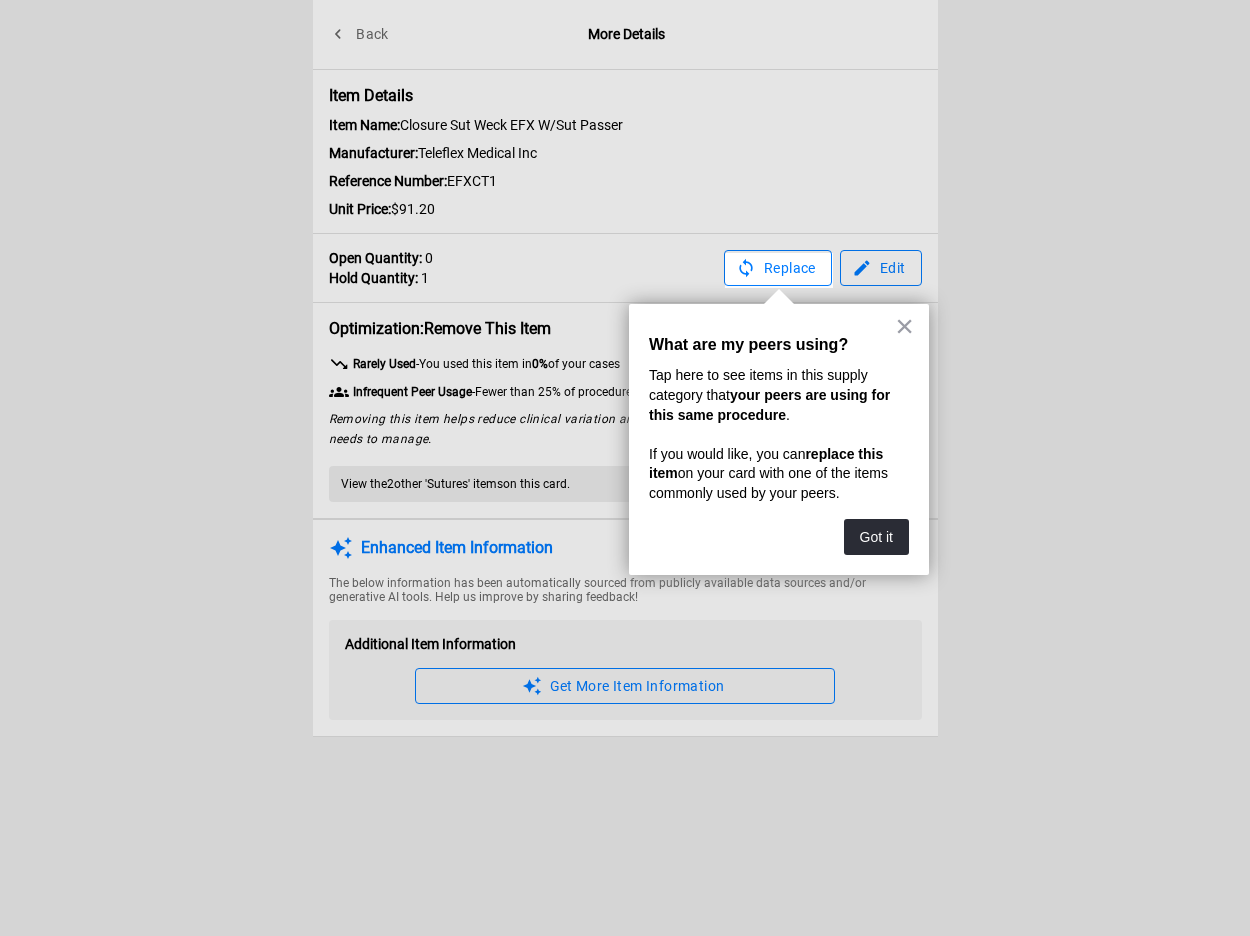 click on "× What are my peers using? Tap here to see items in this supply category that  your peers are using for this same procedure .  If you would like, you can  replace this item  on your card with one of the items commonly used by your peers. Got it" at bounding box center (779, 439) 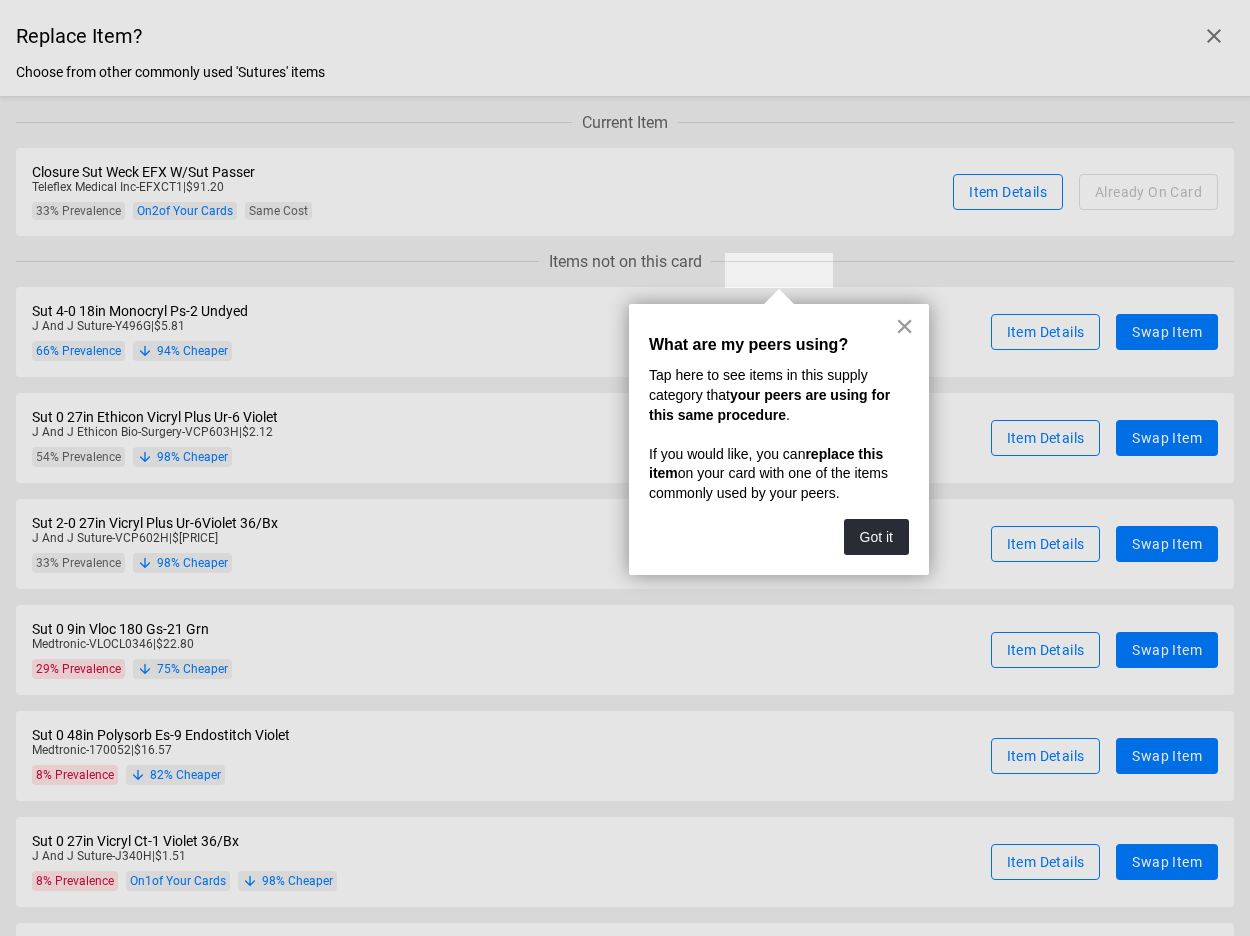 click on "×" at bounding box center [904, 326] 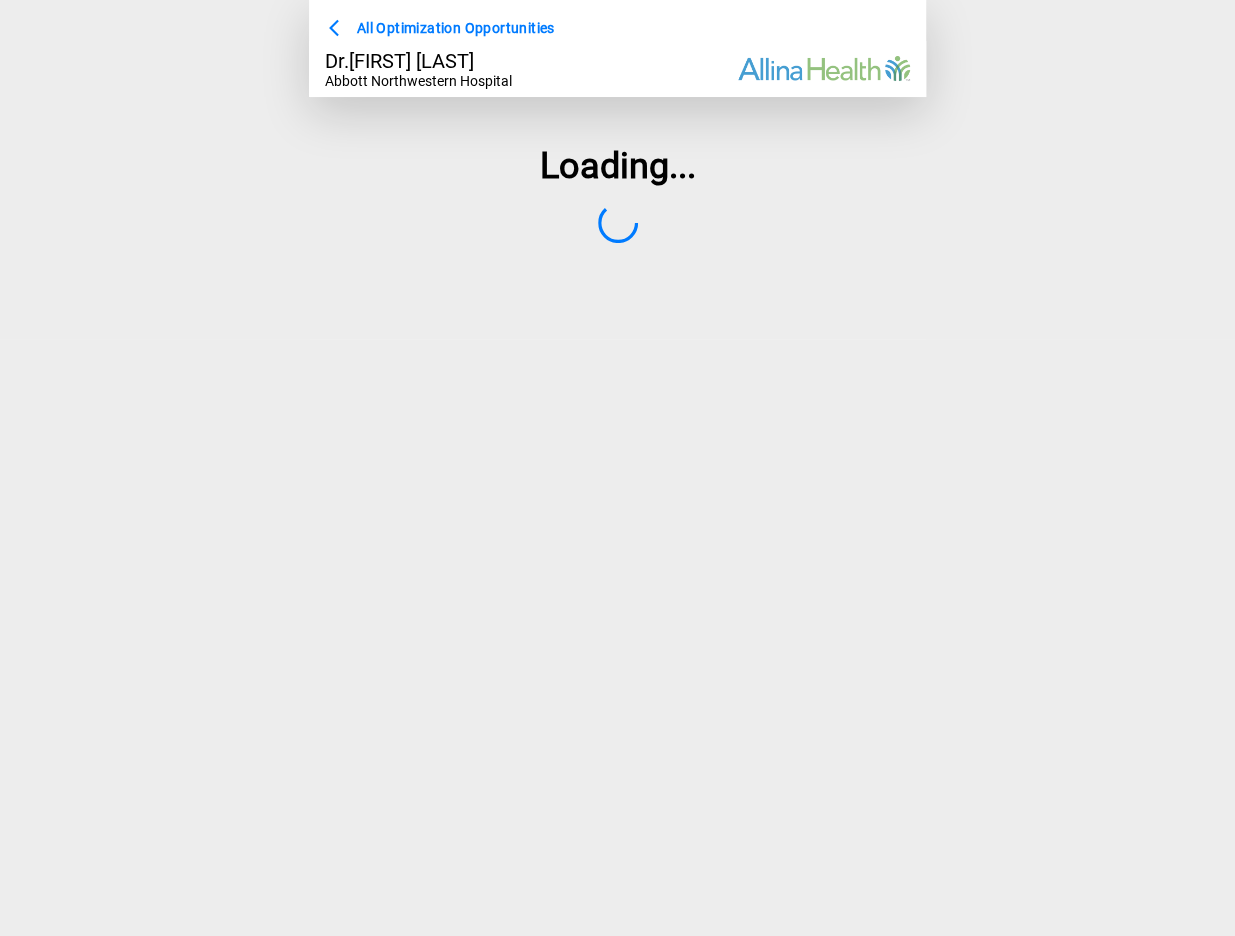 scroll, scrollTop: 0, scrollLeft: 0, axis: both 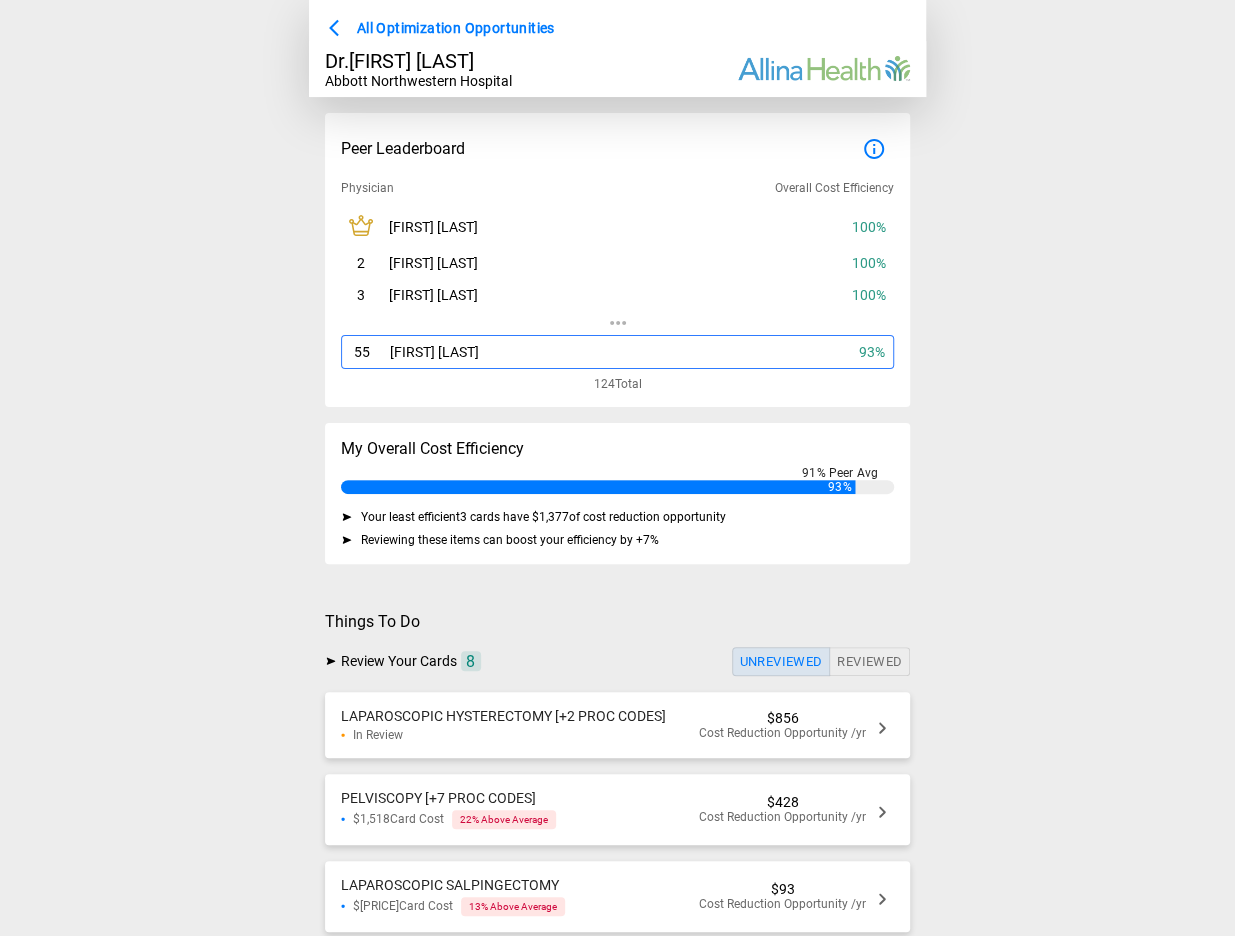 click on "All Optimization Opportunities  Dr.  [LAST] [FIRST] Abbott Northwestern Hospital Peer Leaderboard Physician Overall Cost Efficiency [LAST] [FIRST] 100 % 2 [LAST] [FIRST] 100 % 3 [LAST] [FIRST] 100 % 55 [FIRST] [LAST] 93 % 124  Total My Overall Cost Efficiency 91 % Peer Avg Your least efficient  3 cards have   $[PRICE]  of cost reduction opportunity Reviewing these items can boost your efficiency by + 7 % Things To Do Review Your Cards 8 Unreviewed Reviewed LAPAROSCOPIC HYSTERECTOMY [+2 PROC CODES] In Review $[PRICE] Cost Reduction Opportunity /yr PELVISCOPY [+7 PROC CODES] $[PRICE]  Card Cost 22 % Above Average $[PRICE] Cost Reduction Opportunity /yr LAPAROSCOPIC SALPINGECTOMY $[PRICE]  Card Cost 13 % Above Average $[PRICE] Cost Reduction Opportunity /yr Load All 8 Cards Confidentiality Notice All information contained in this dashboard is confidential and should not be shared with people outside the Scripps Health system. I Understand" at bounding box center [617, 524] 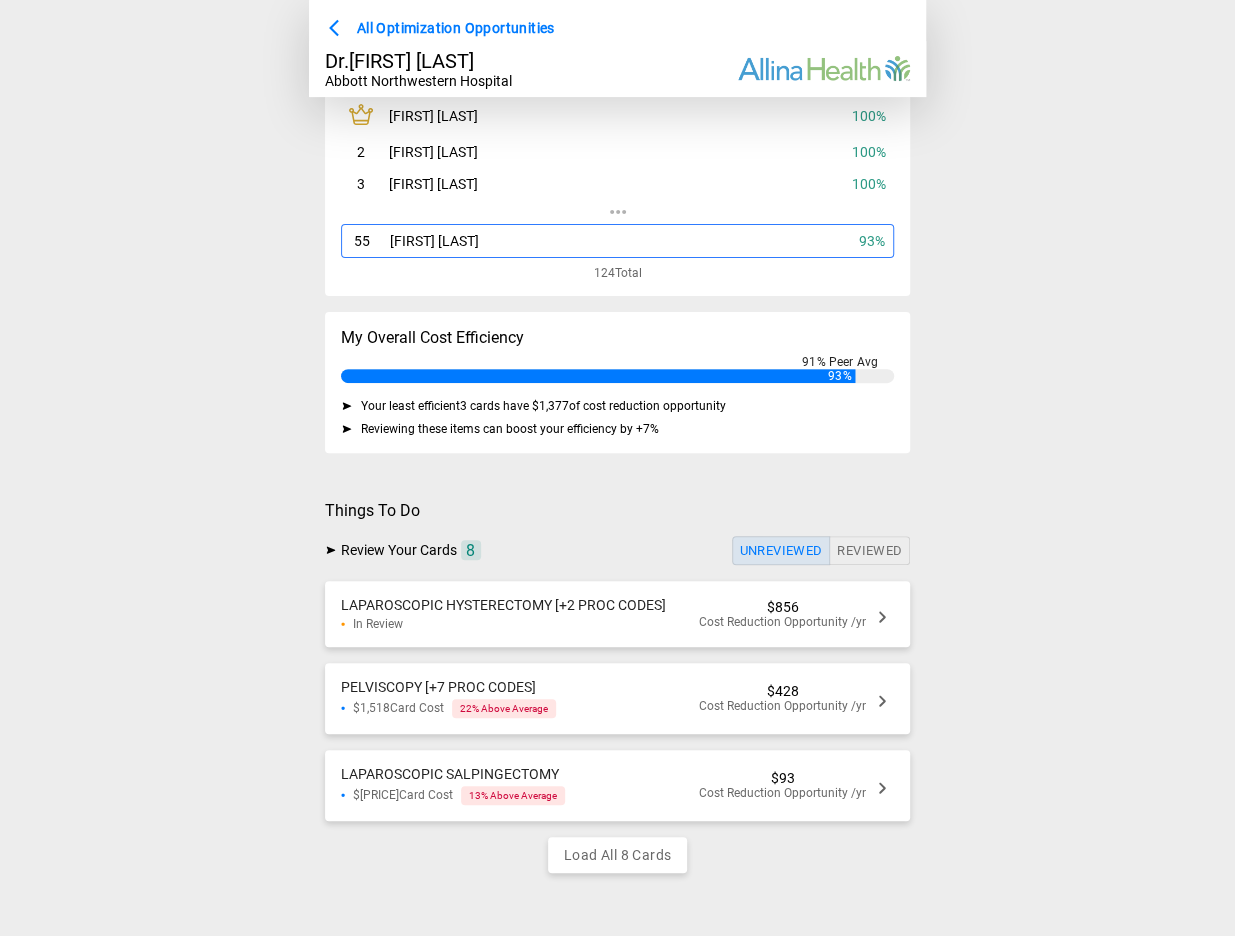 scroll, scrollTop: 121, scrollLeft: 0, axis: vertical 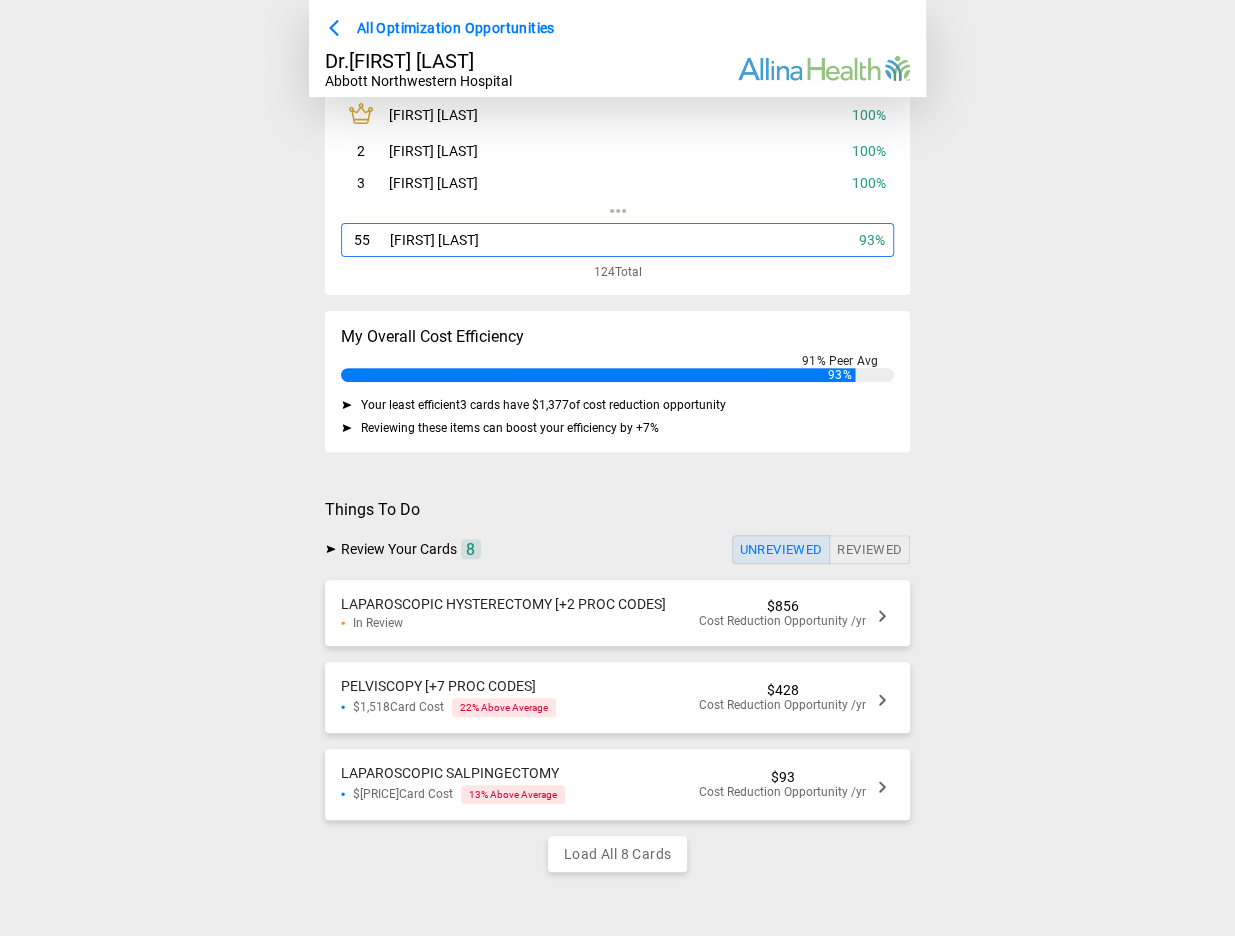 click on "Cost Reduction Opportunity /yr" at bounding box center (782, 621) 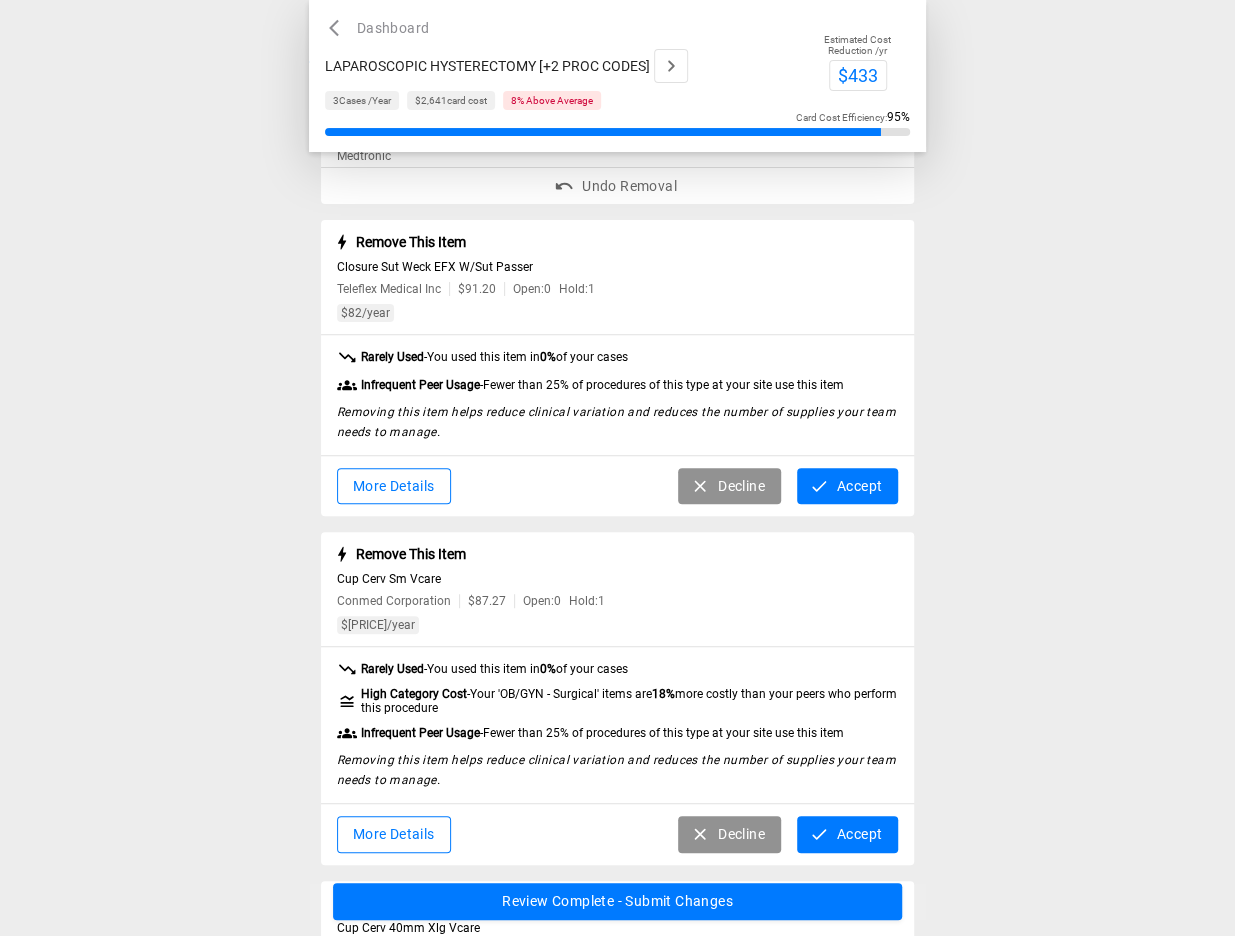 scroll, scrollTop: 141, scrollLeft: 0, axis: vertical 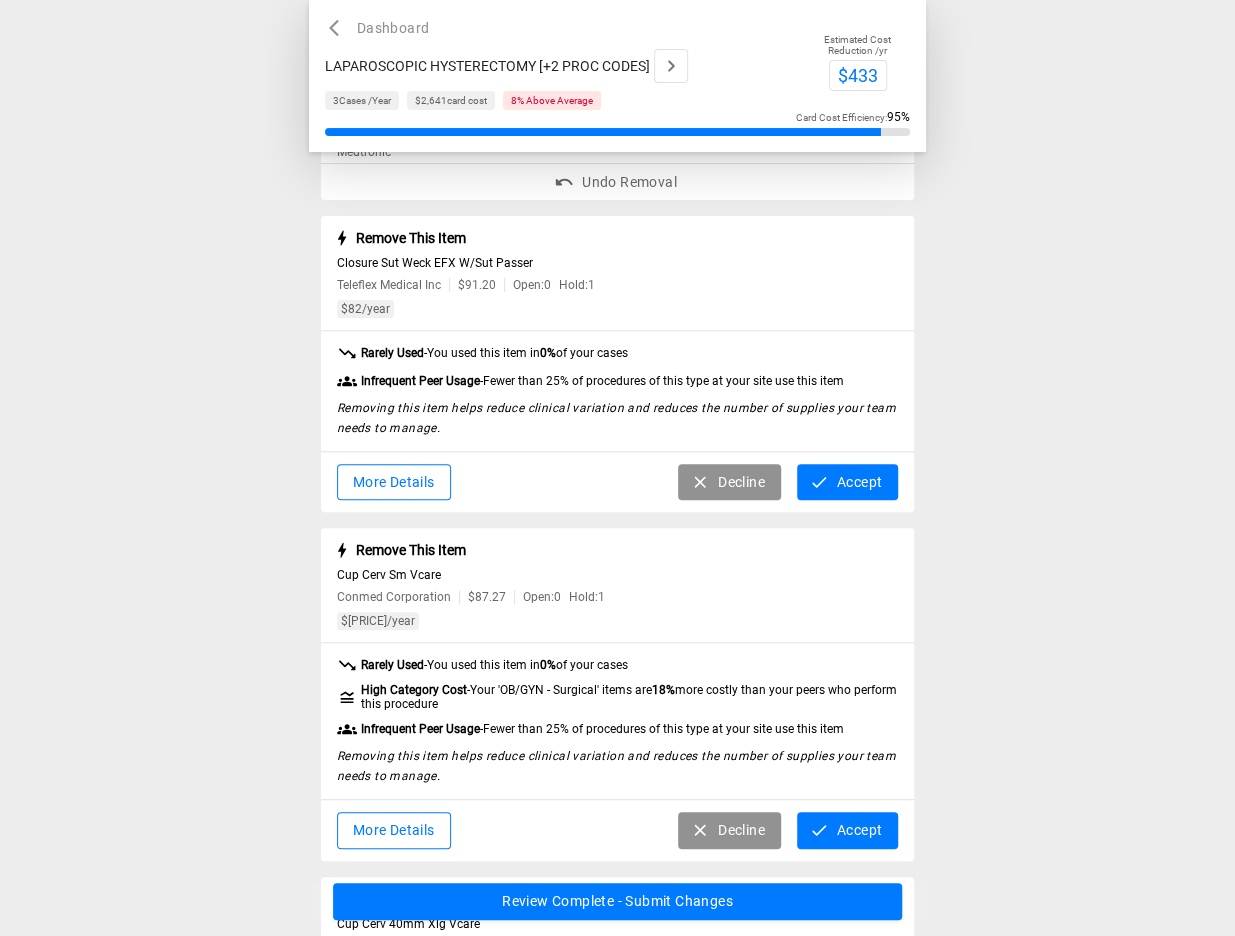 click on "Accept" at bounding box center [847, 482] 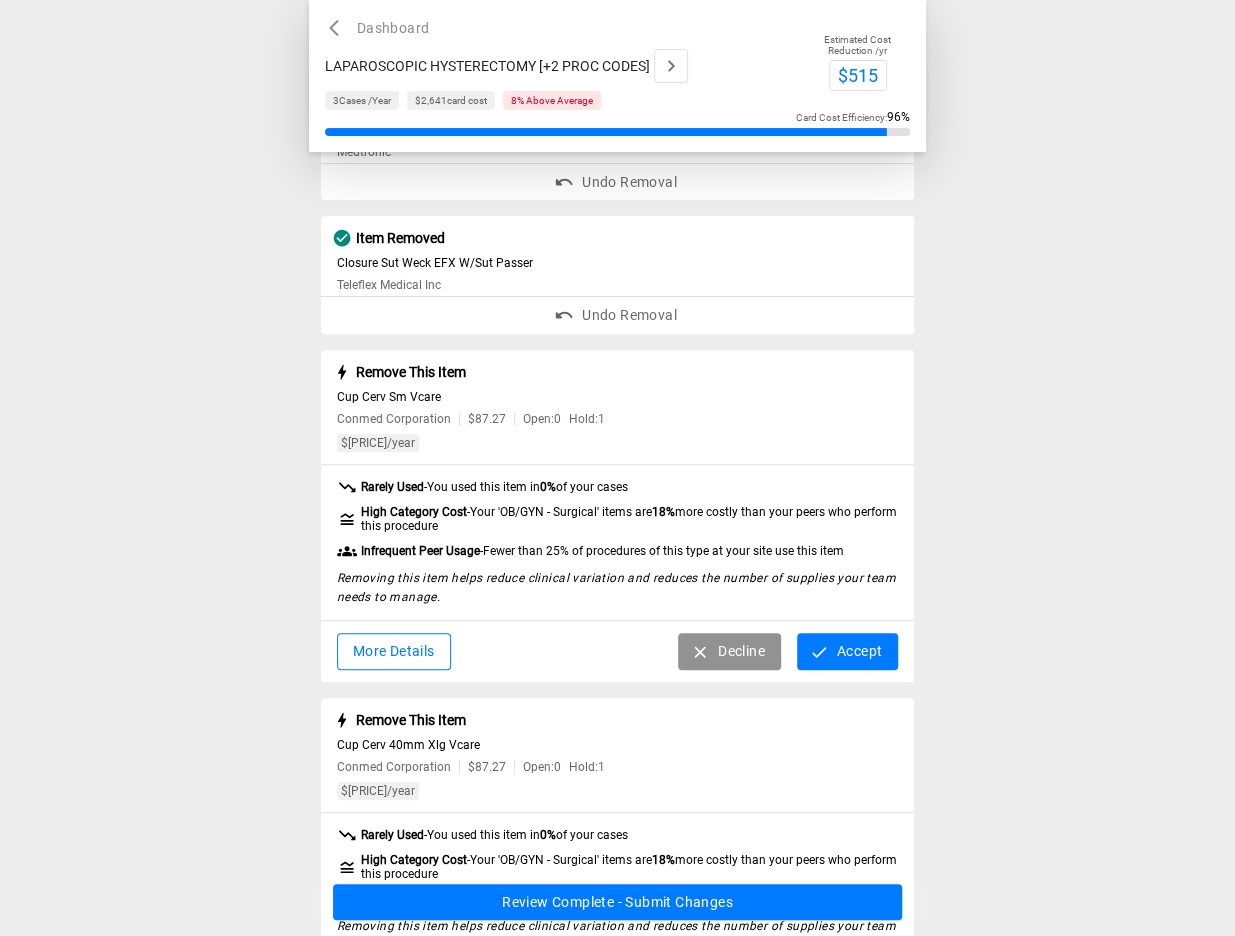 click on "Decline" at bounding box center [729, 651] 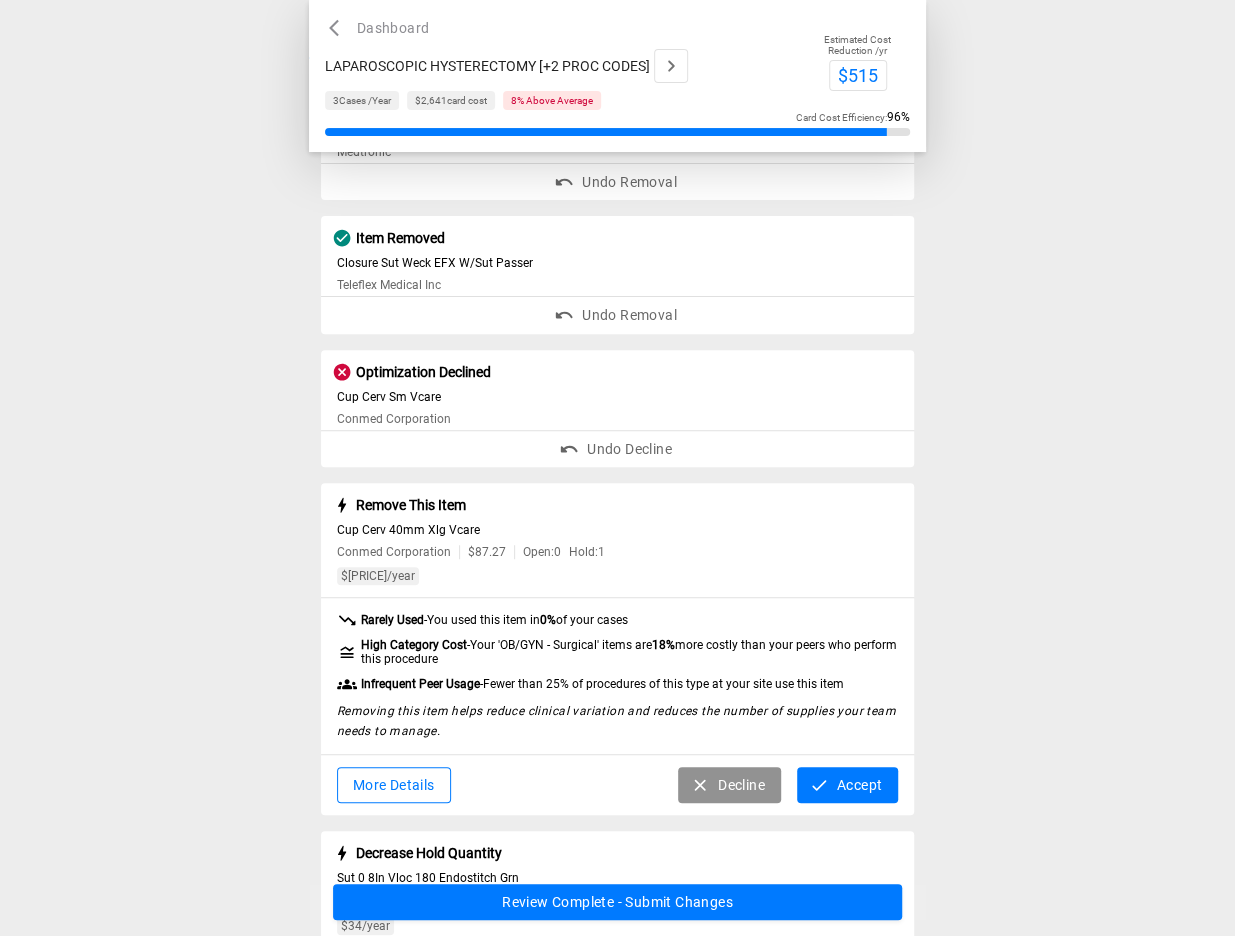 click on "Decline" at bounding box center [729, 785] 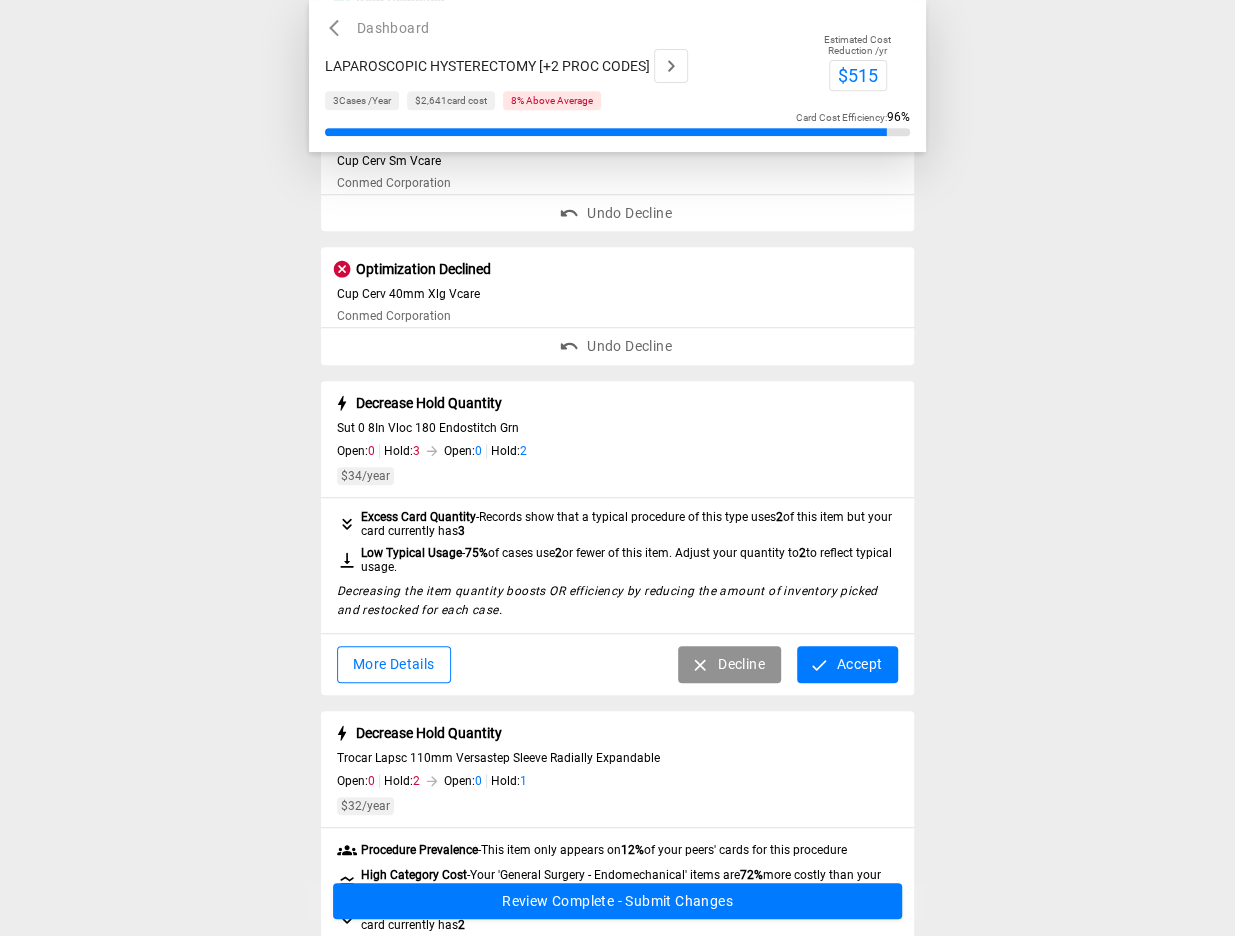 scroll, scrollTop: 378, scrollLeft: 0, axis: vertical 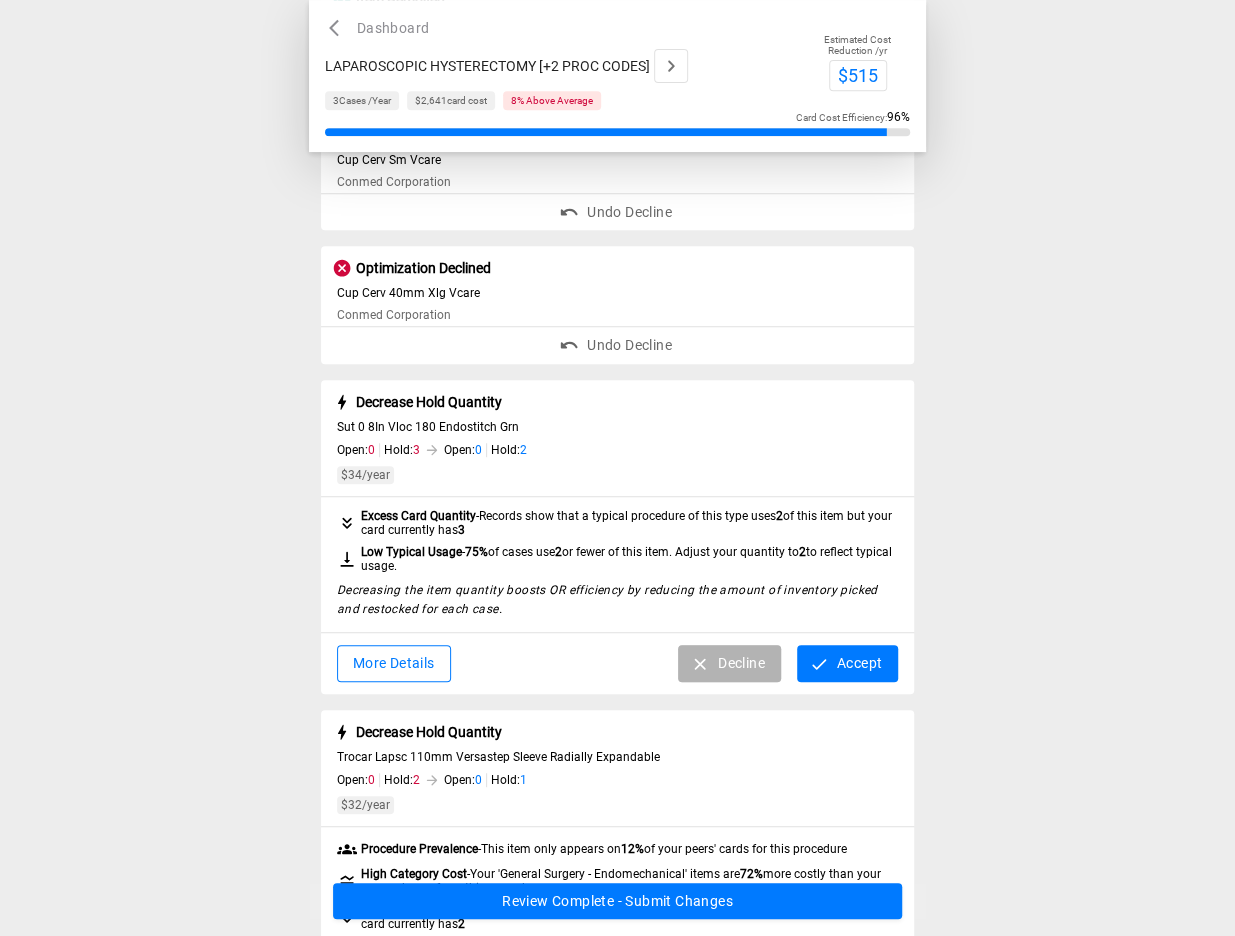 click on "Decline" at bounding box center (729, 663) 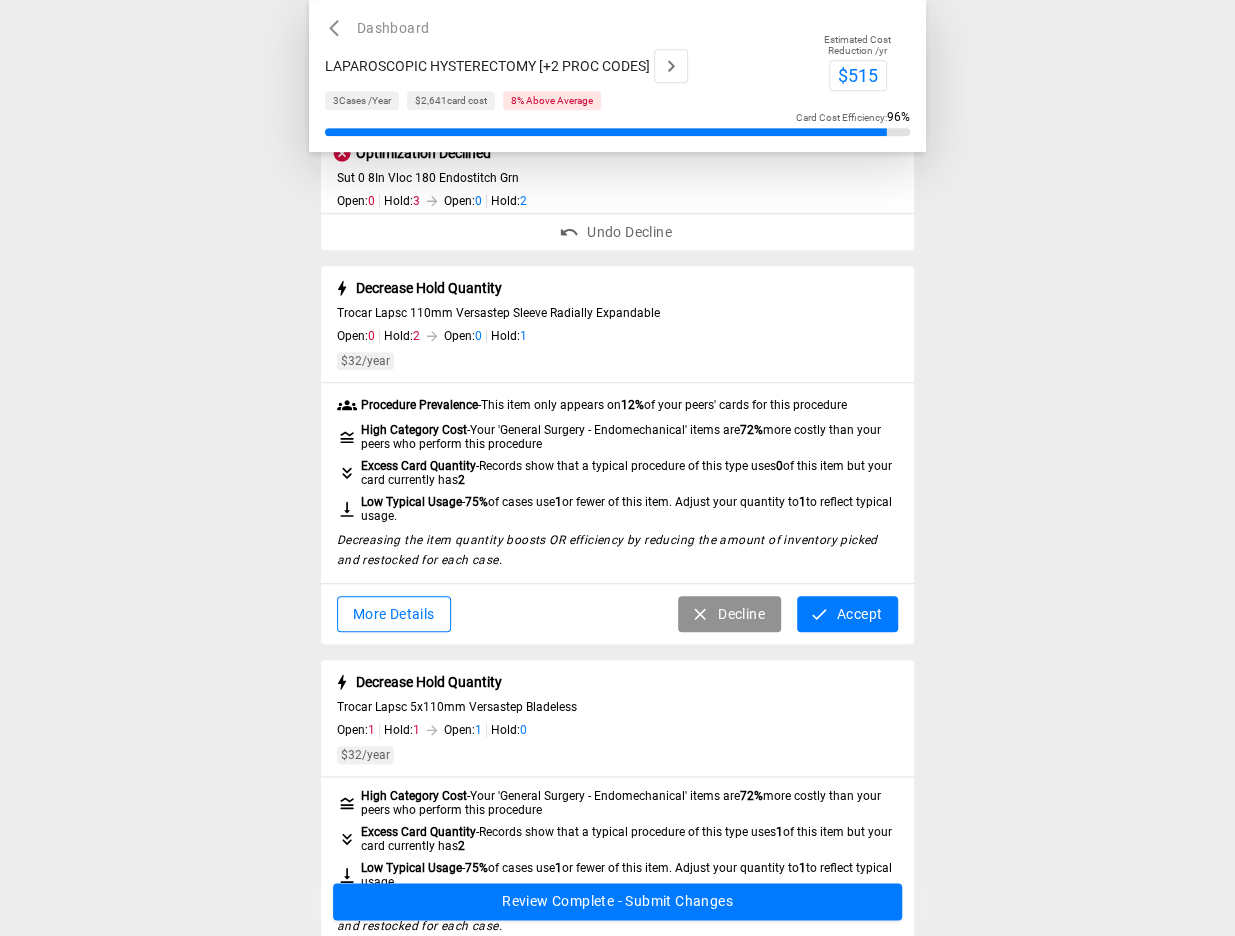 scroll, scrollTop: 628, scrollLeft: 0, axis: vertical 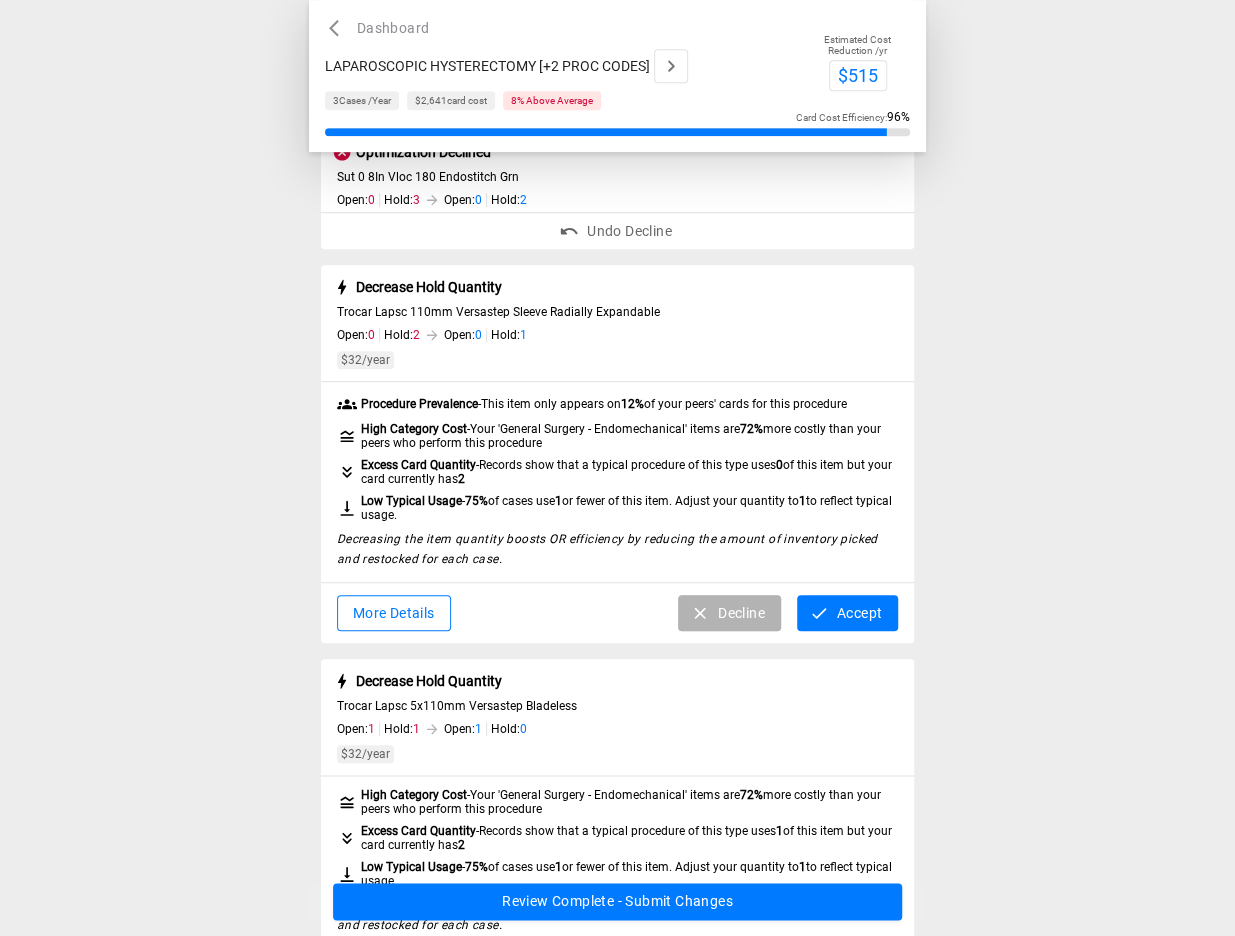 click on "Decline" at bounding box center (729, 613) 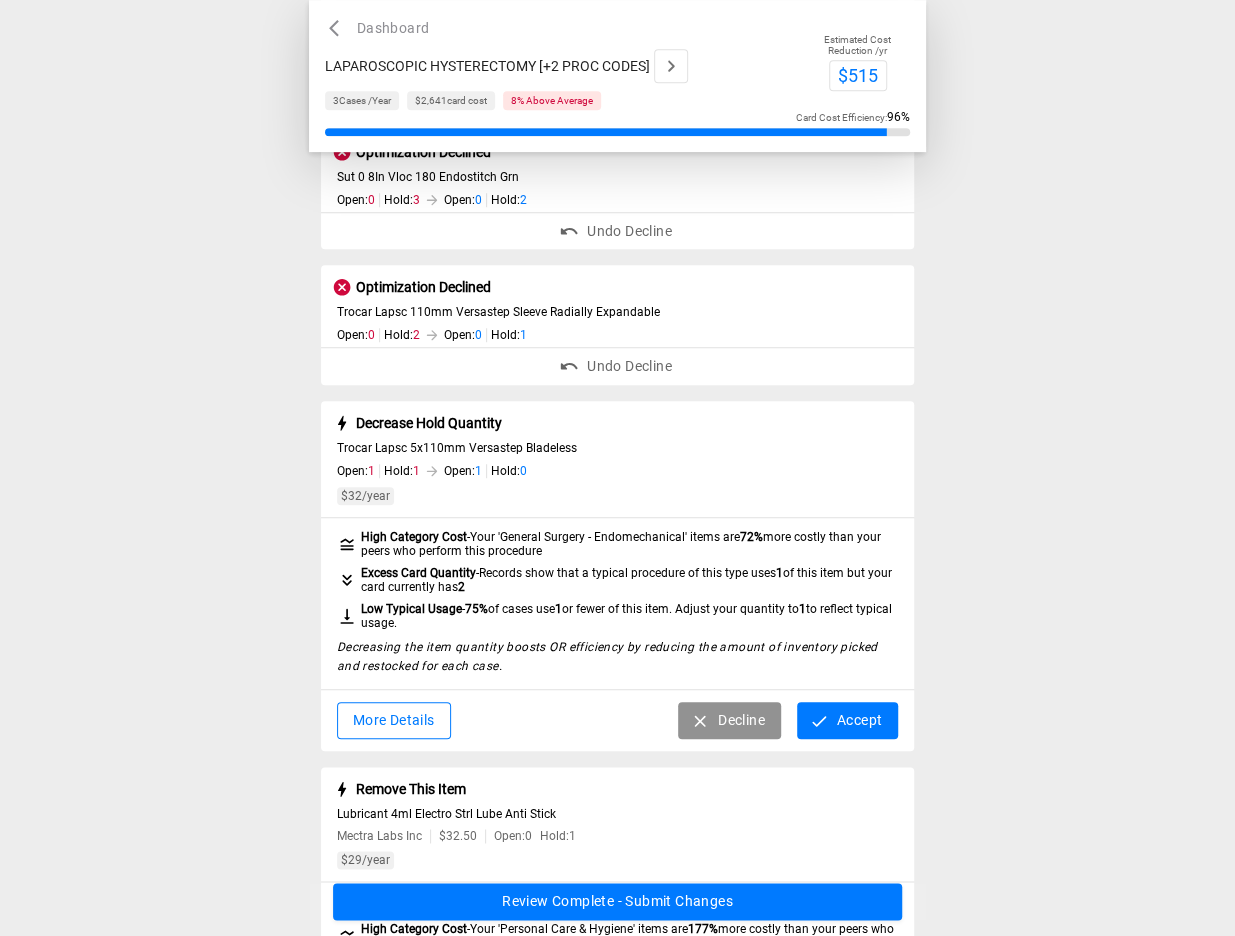click on "Decreasing the item quantity boosts OR efficiency by reducing the amount of inventory picked and restocked for each case." at bounding box center [607, 515] 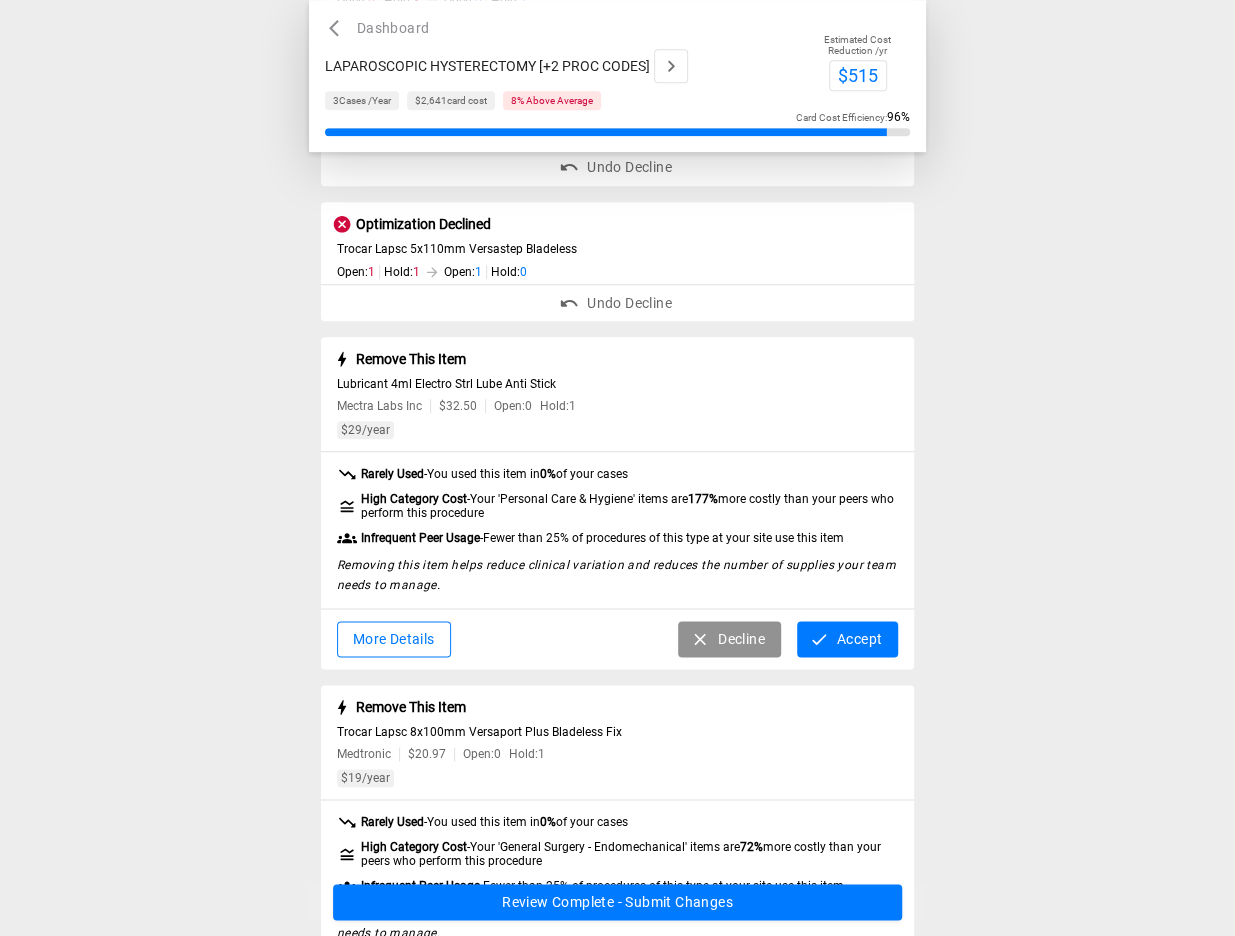 scroll, scrollTop: 836, scrollLeft: 0, axis: vertical 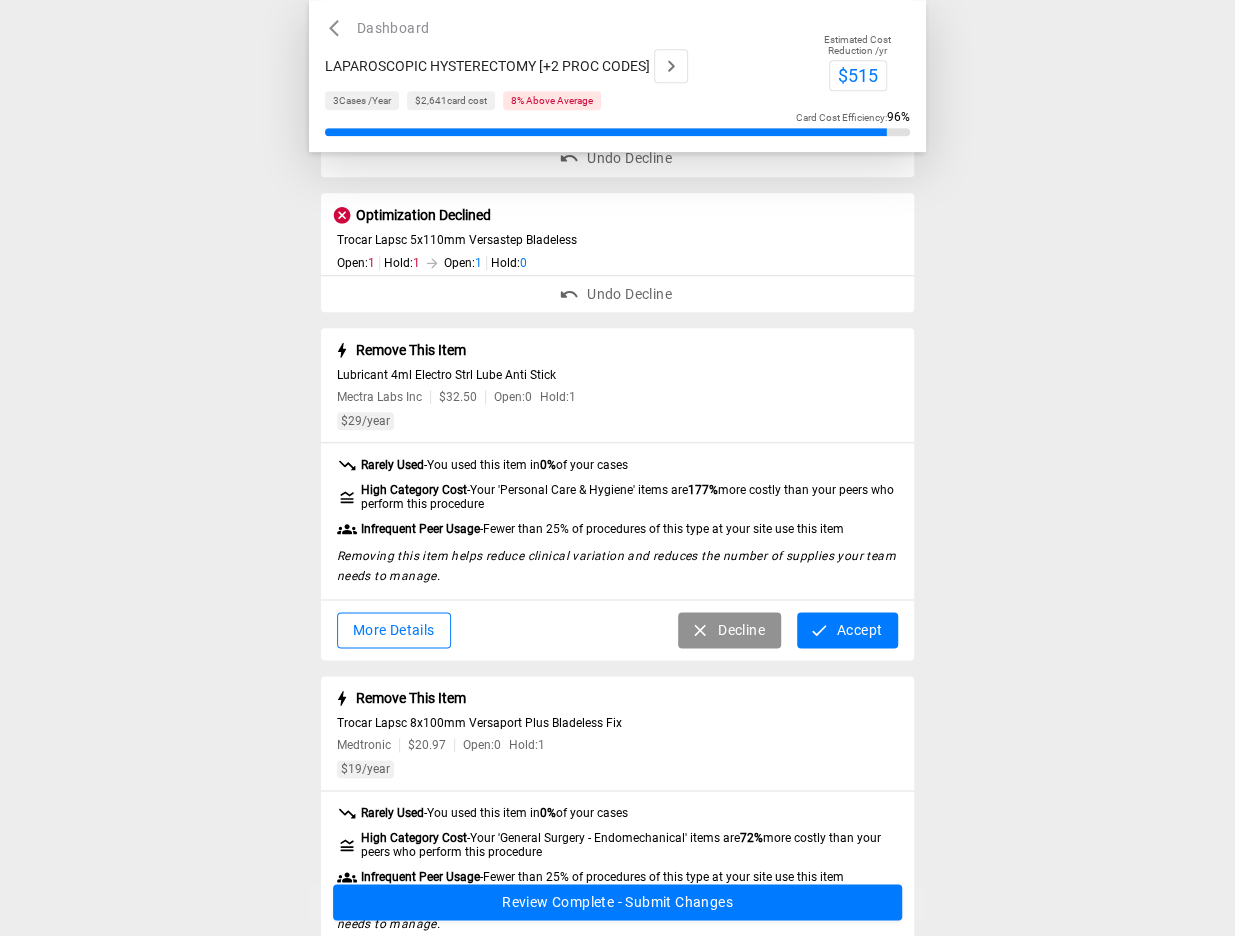 click on "Accept" at bounding box center (847, 630) 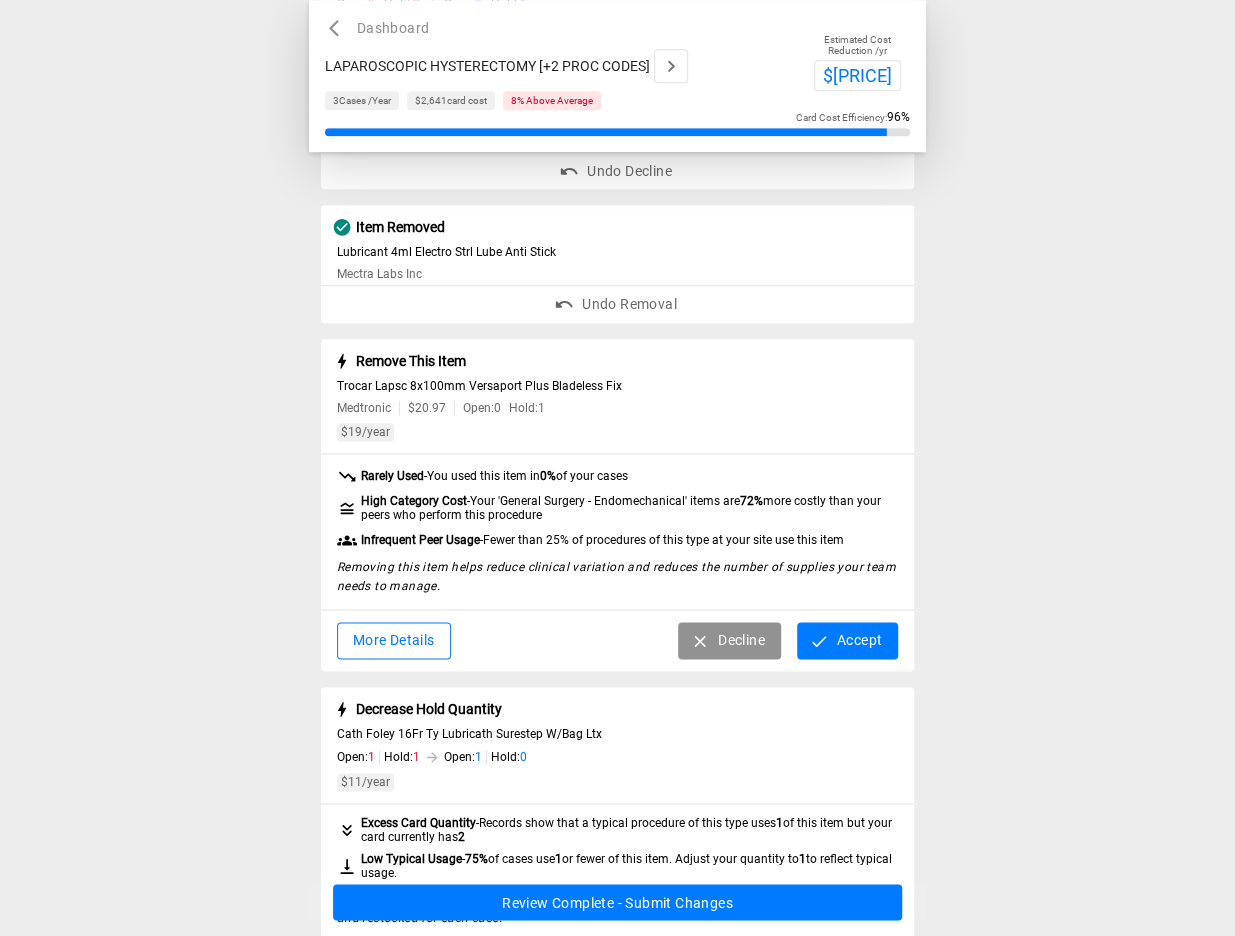 scroll, scrollTop: 960, scrollLeft: 0, axis: vertical 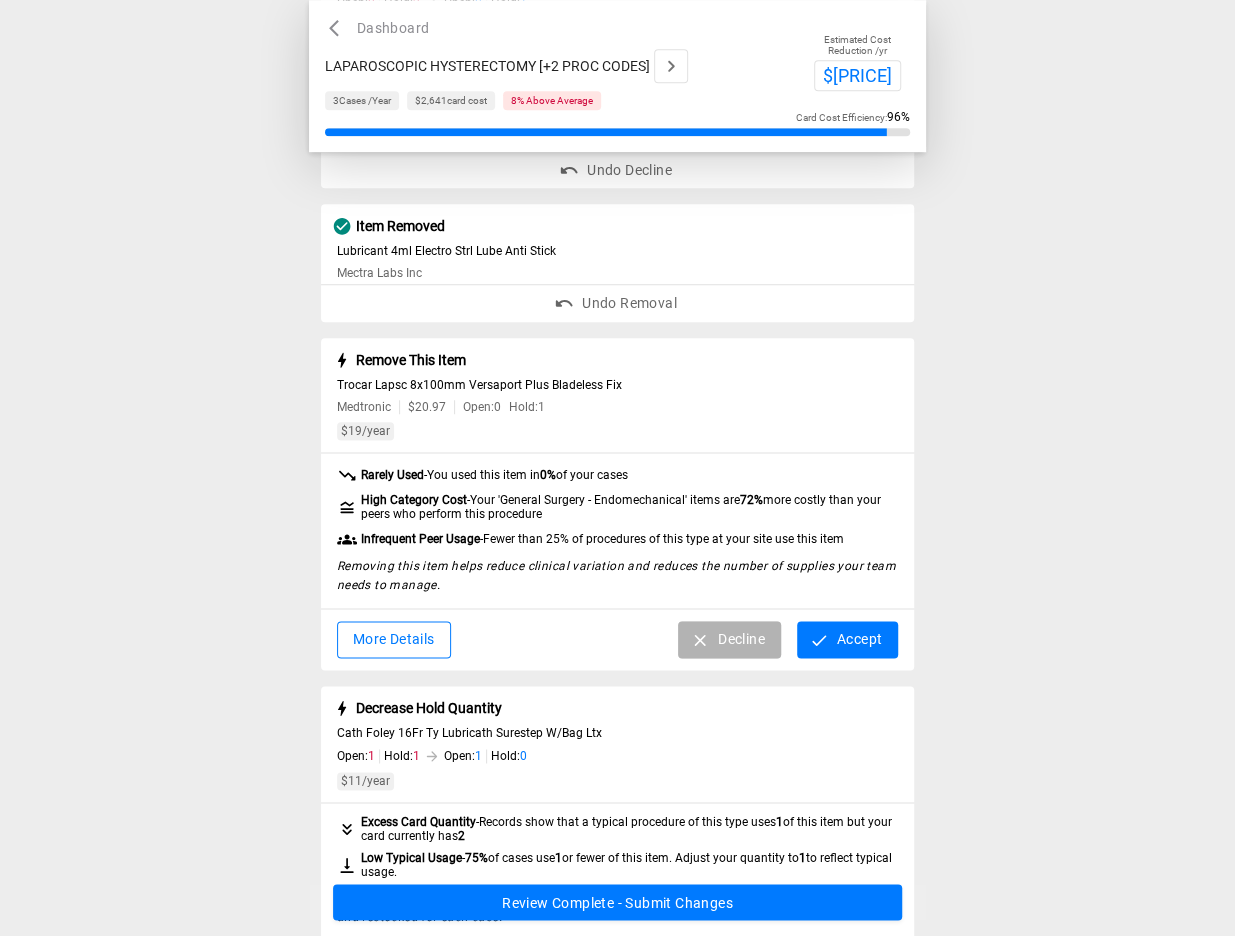 click on "Decline" at bounding box center [729, 639] 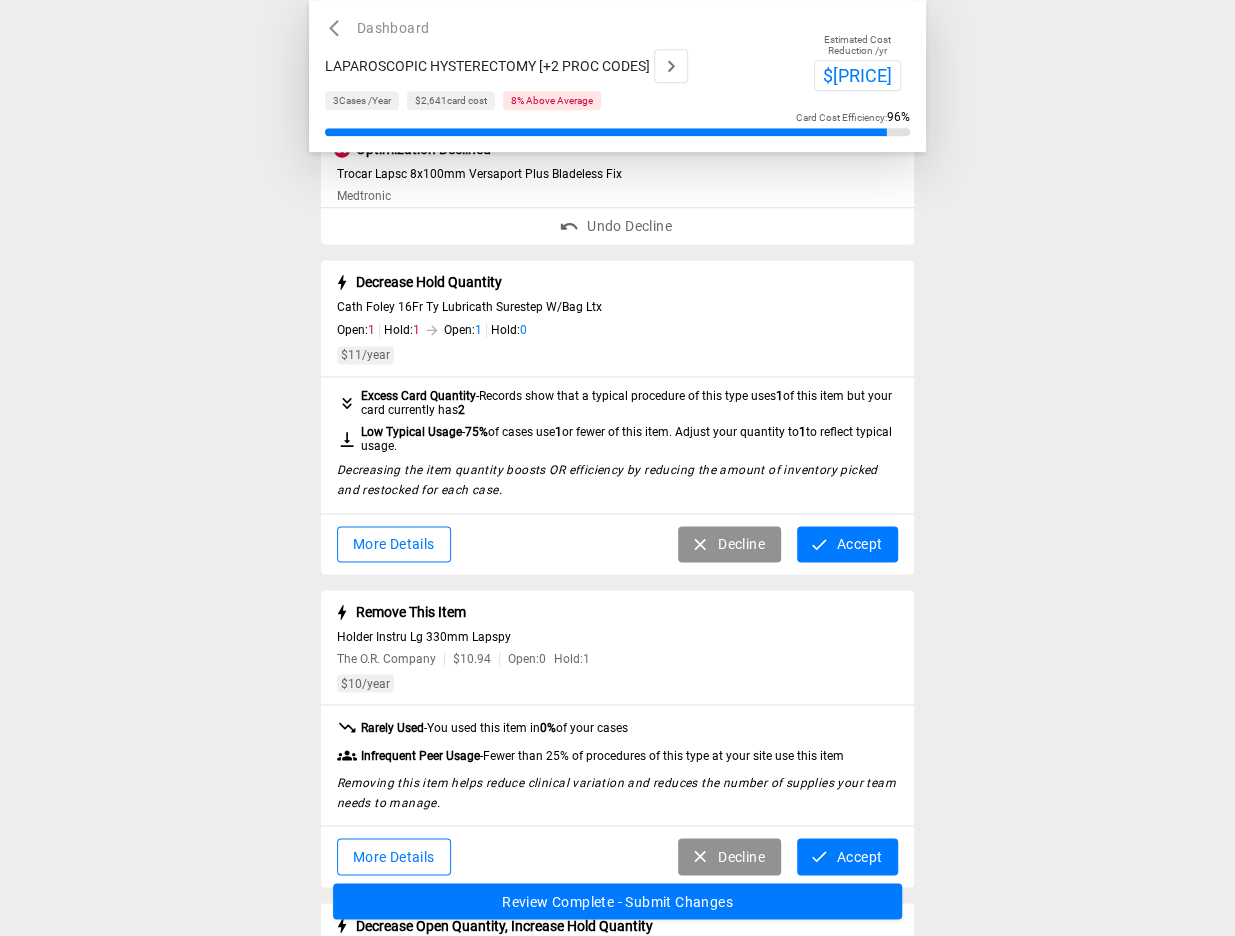 scroll, scrollTop: 1174, scrollLeft: 0, axis: vertical 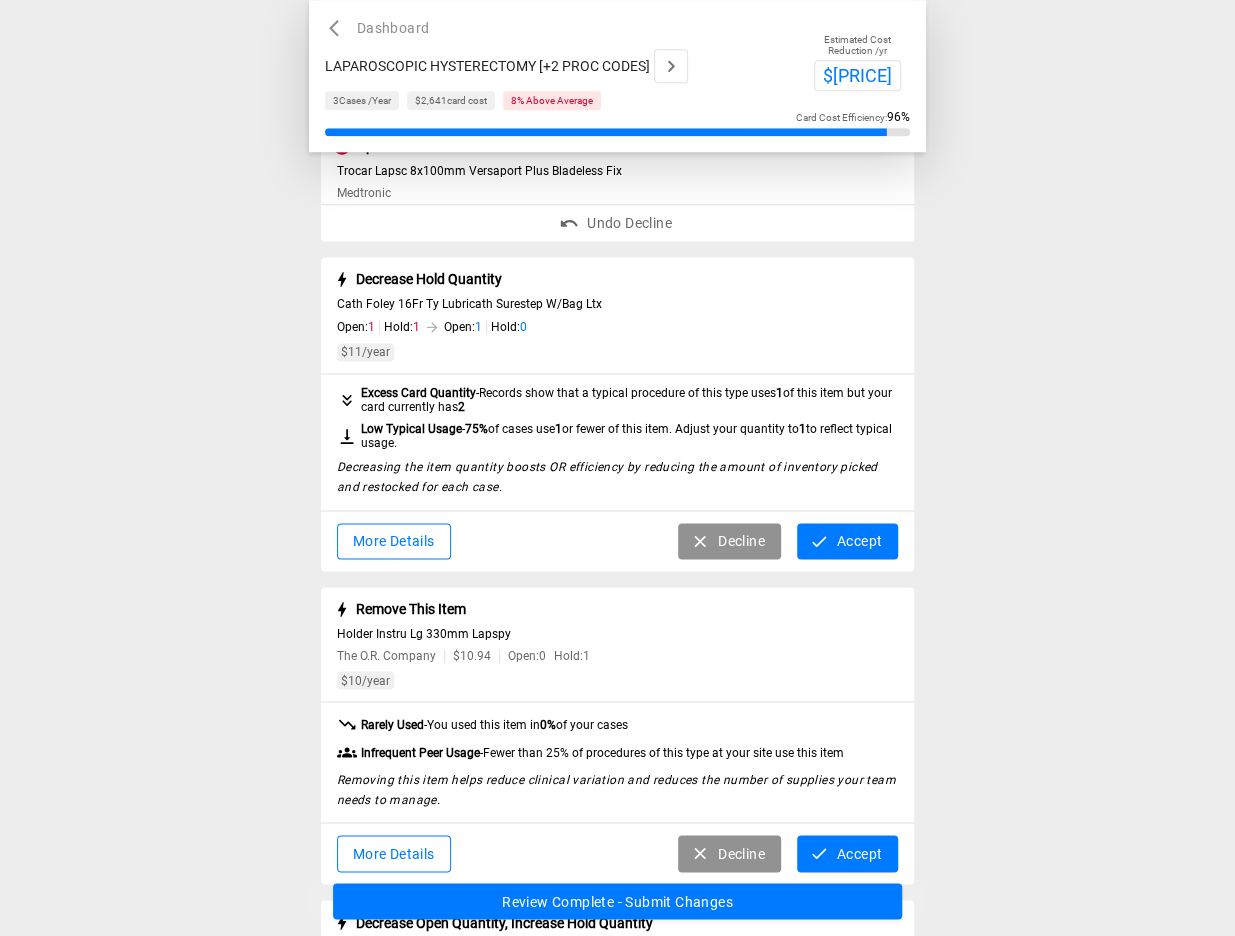click on "Decline" at bounding box center [729, 541] 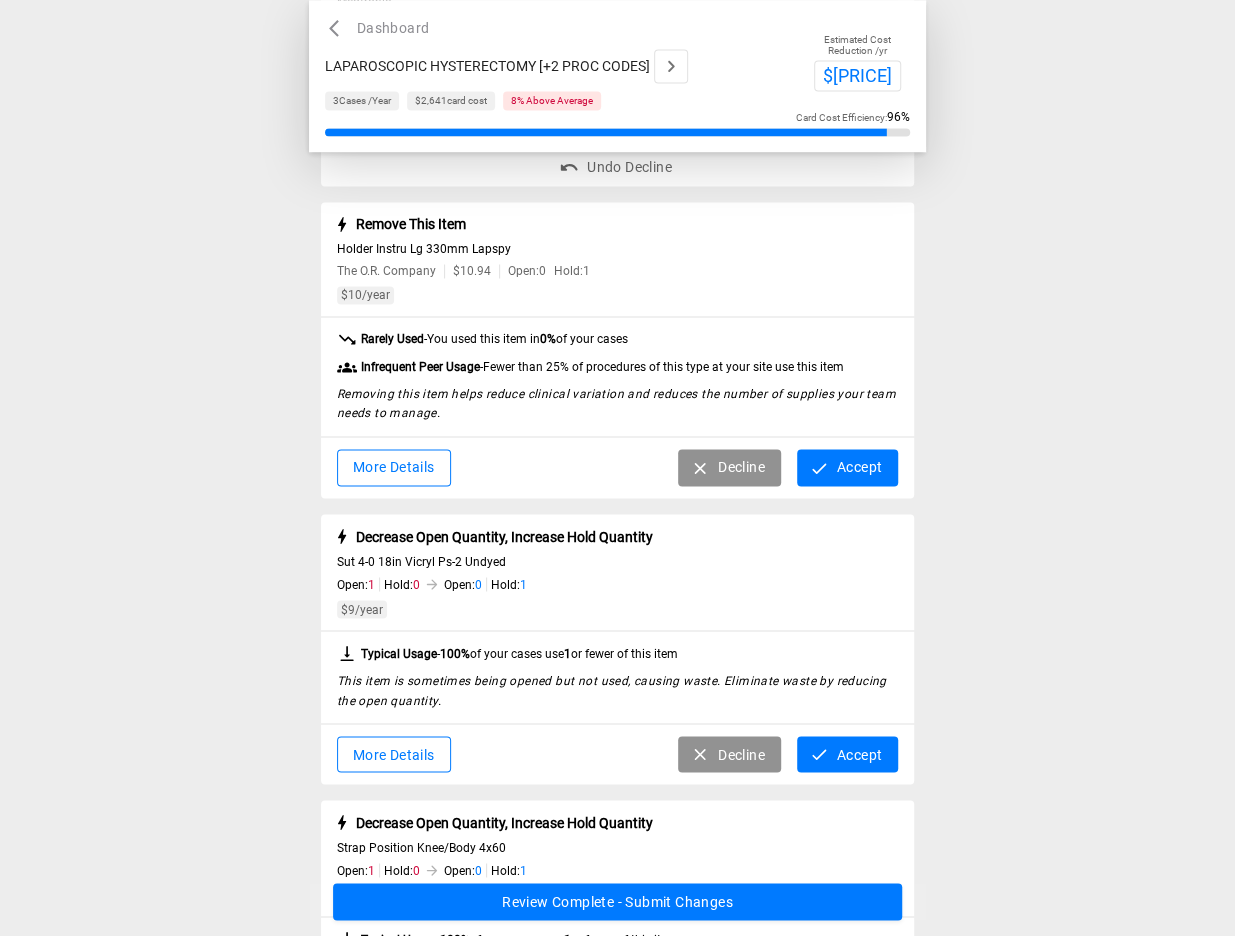 scroll, scrollTop: 1411, scrollLeft: 0, axis: vertical 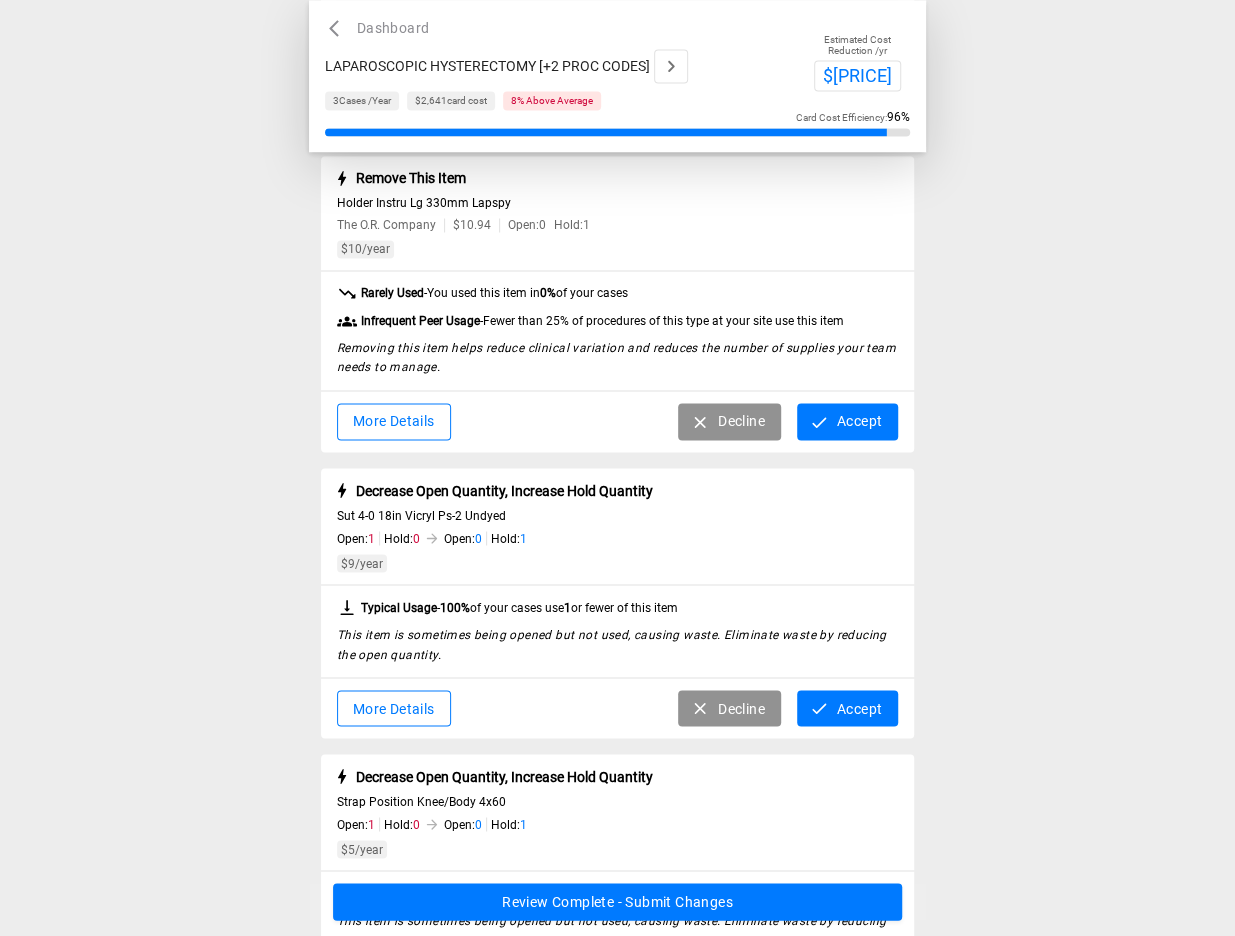 click on "Decline" at bounding box center (729, 421) 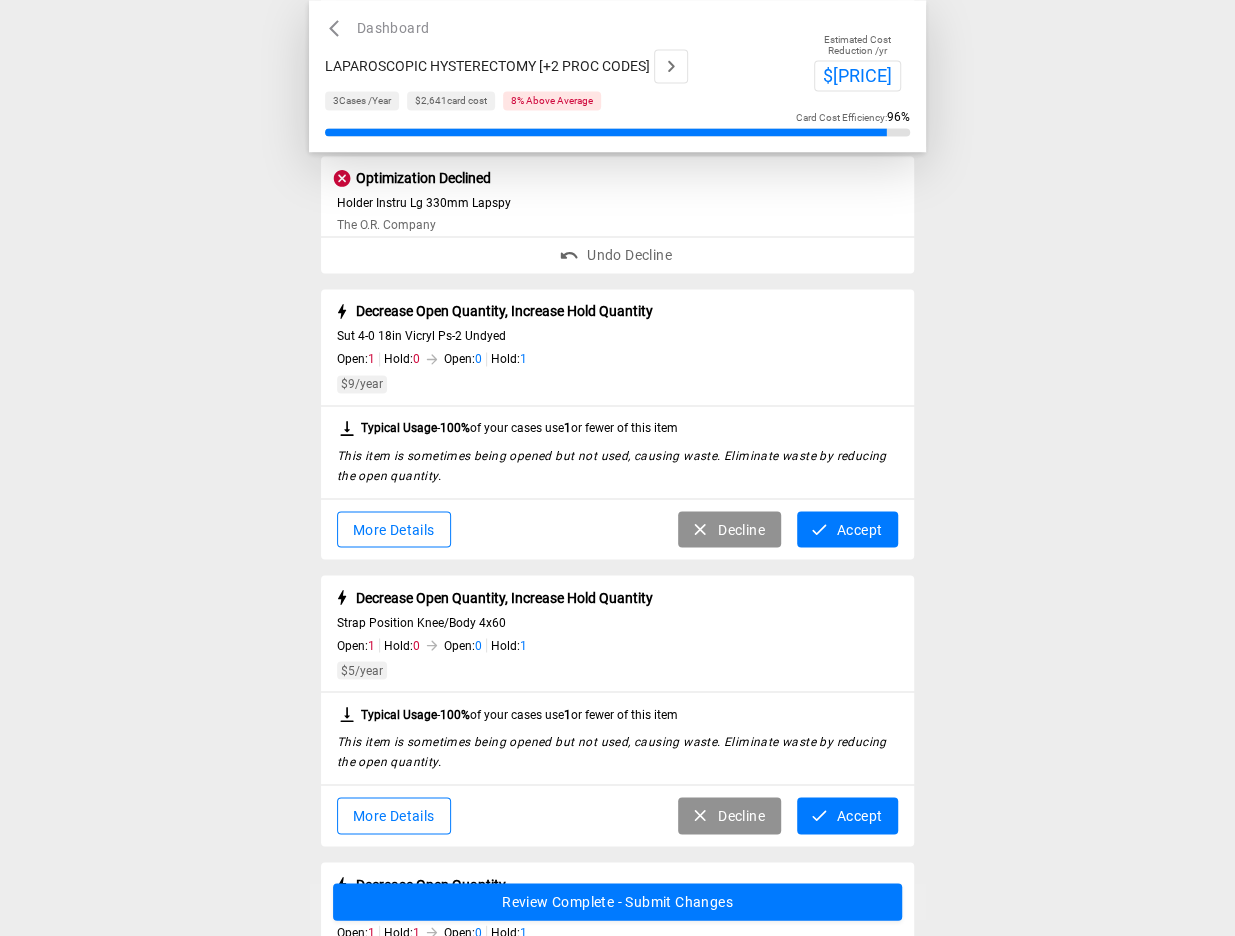 drag, startPoint x: 710, startPoint y: 540, endPoint x: 765, endPoint y: 409, distance: 142.07744 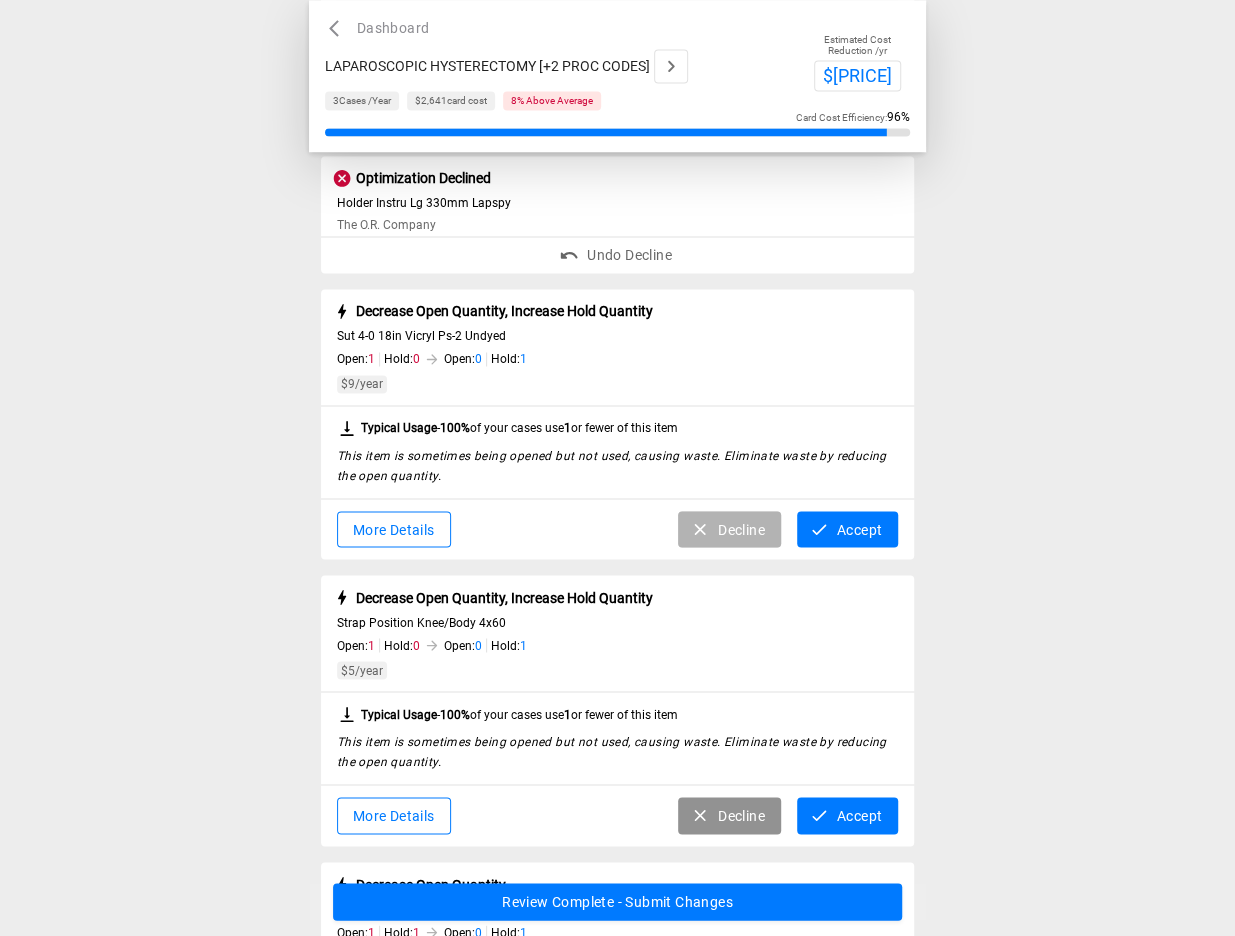 click on "Decline" at bounding box center (729, 529) 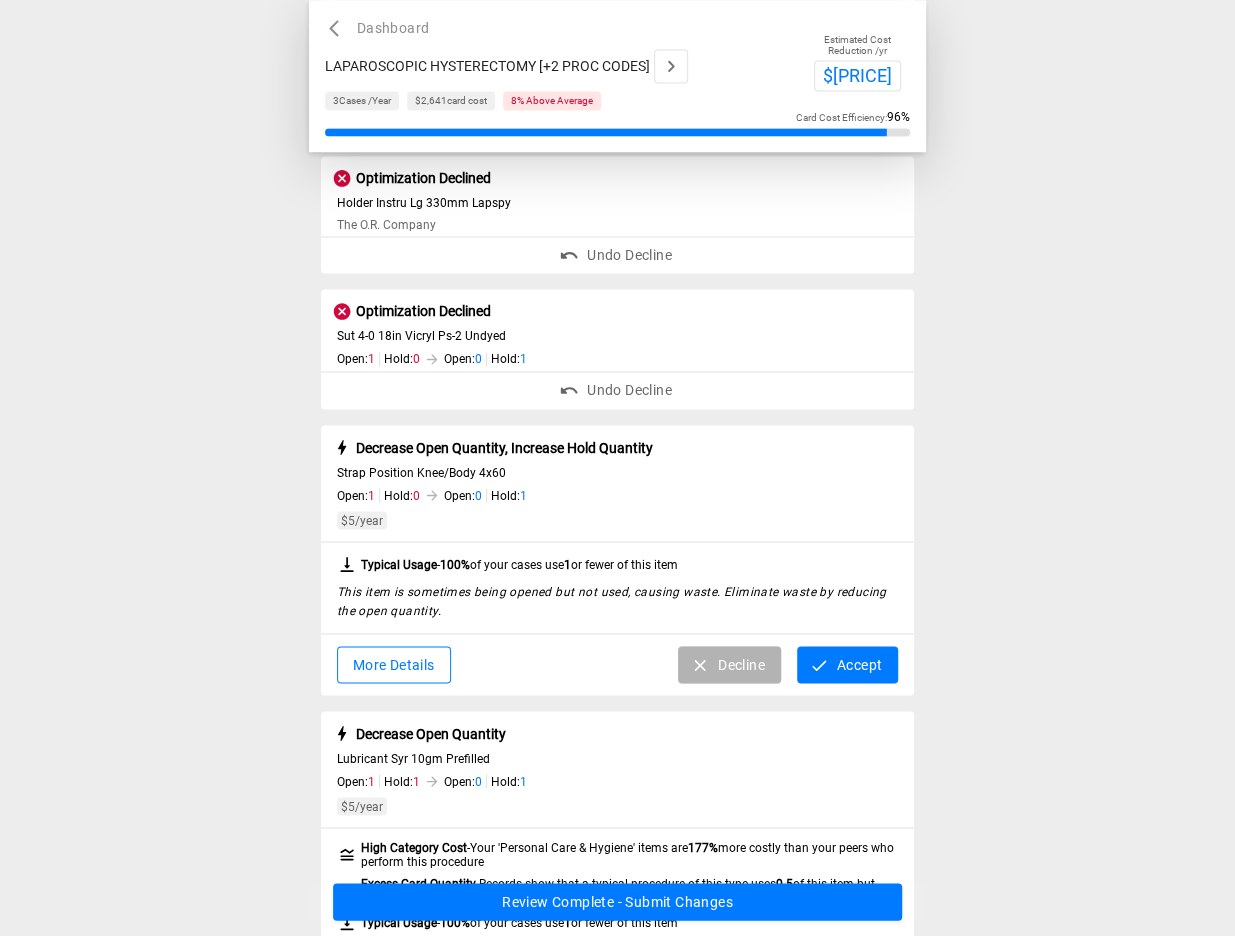 click on "Decline" at bounding box center [729, 664] 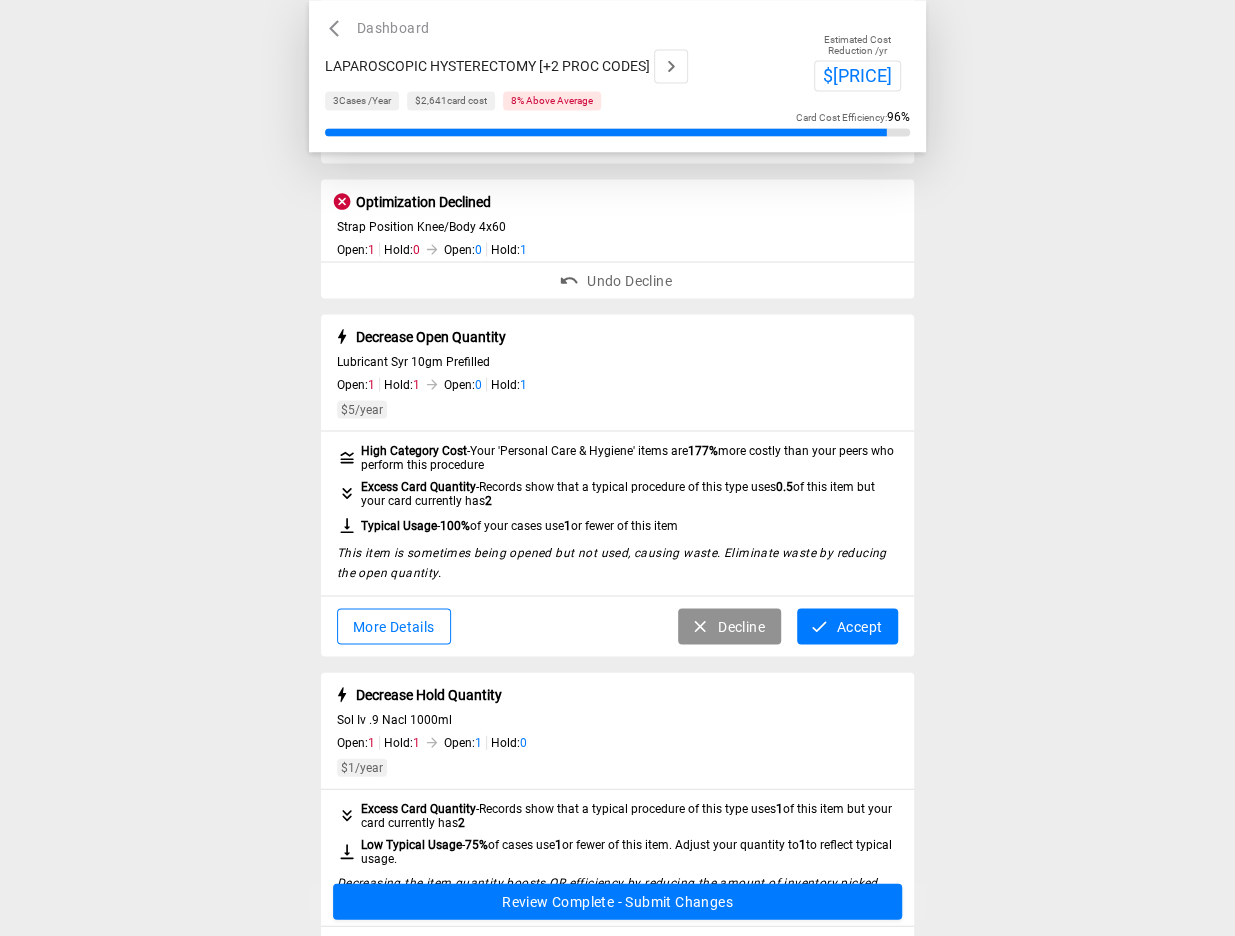 scroll, scrollTop: 1659, scrollLeft: 0, axis: vertical 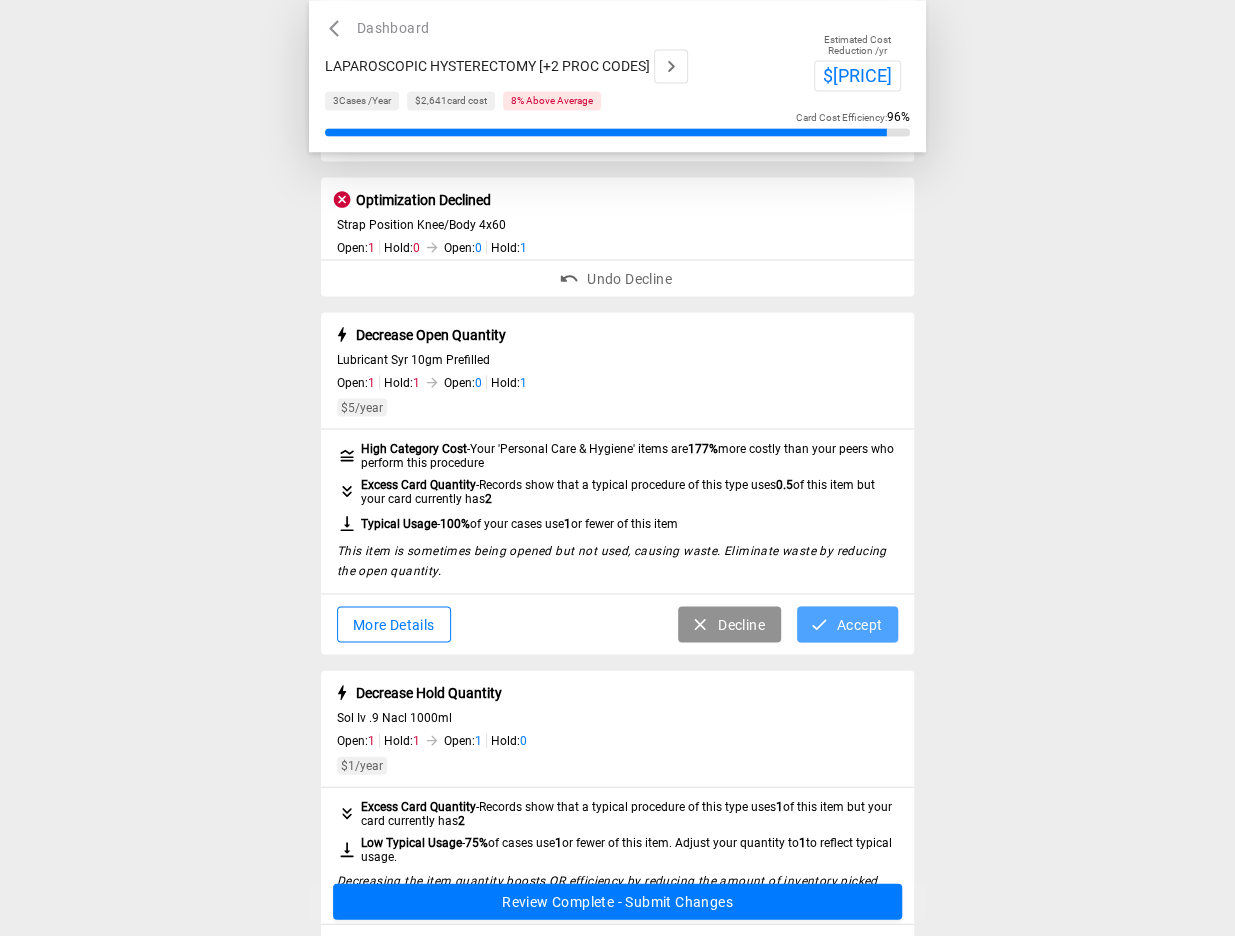 click on "Accept" at bounding box center (847, 624) 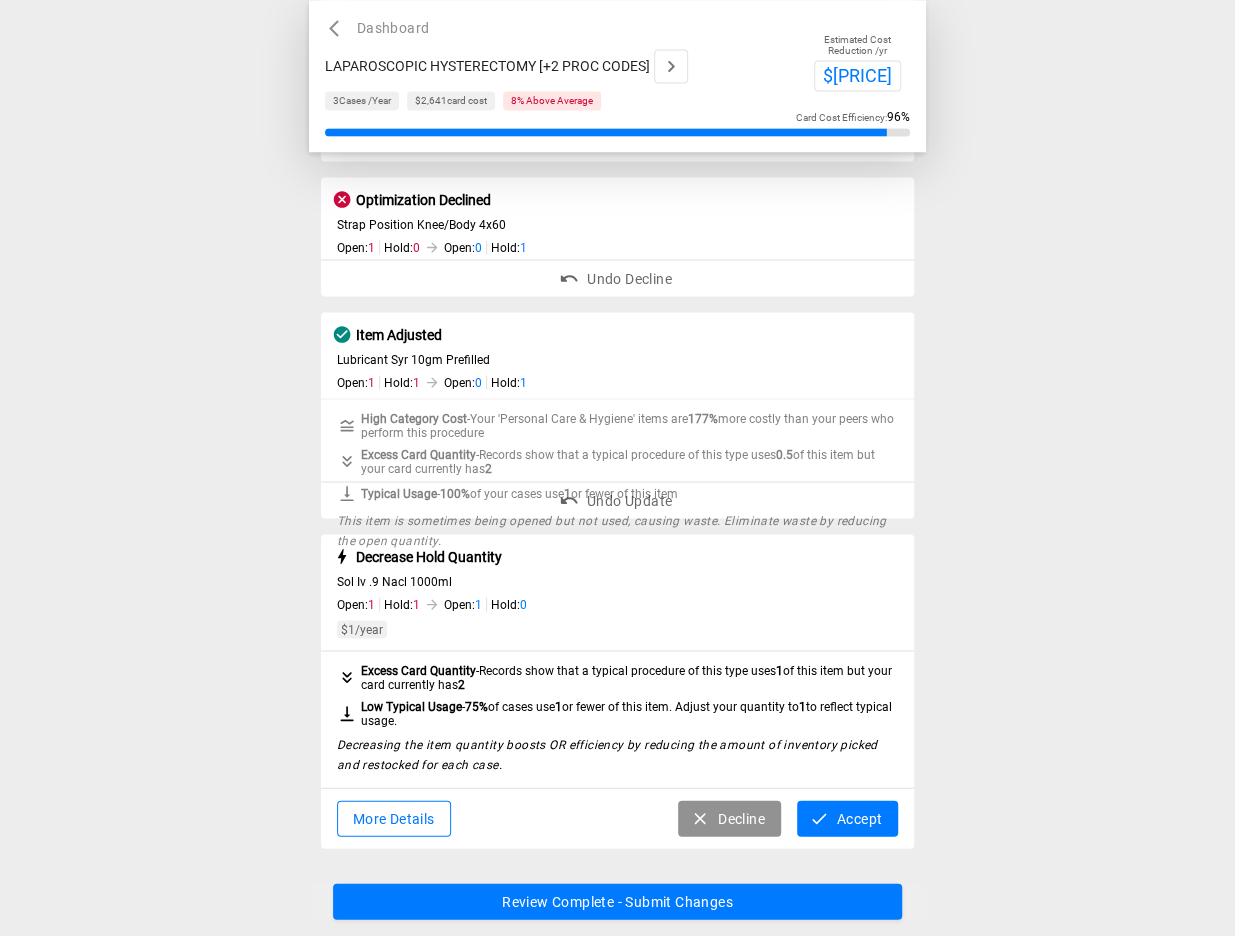 scroll, scrollTop: 1599, scrollLeft: 0, axis: vertical 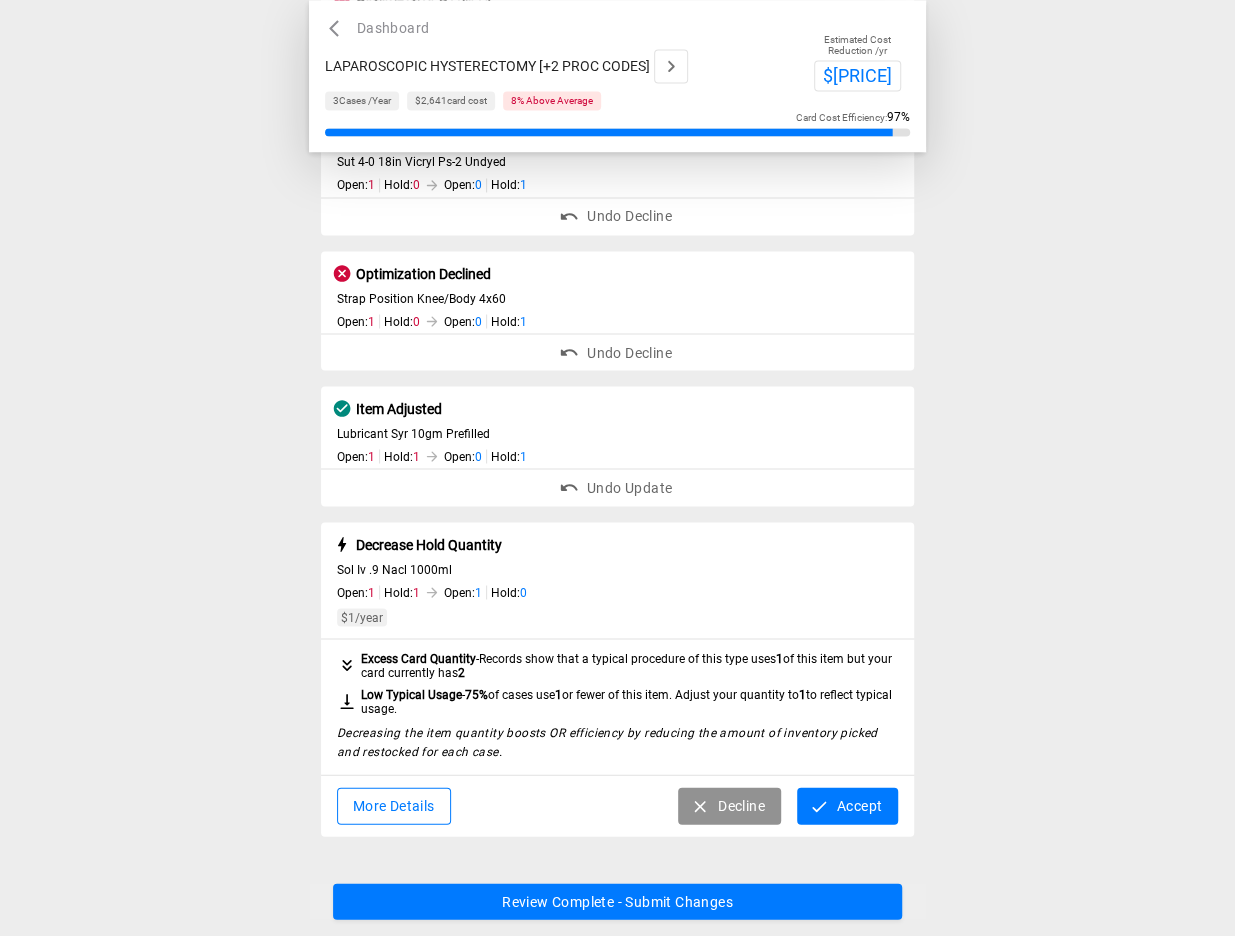 click 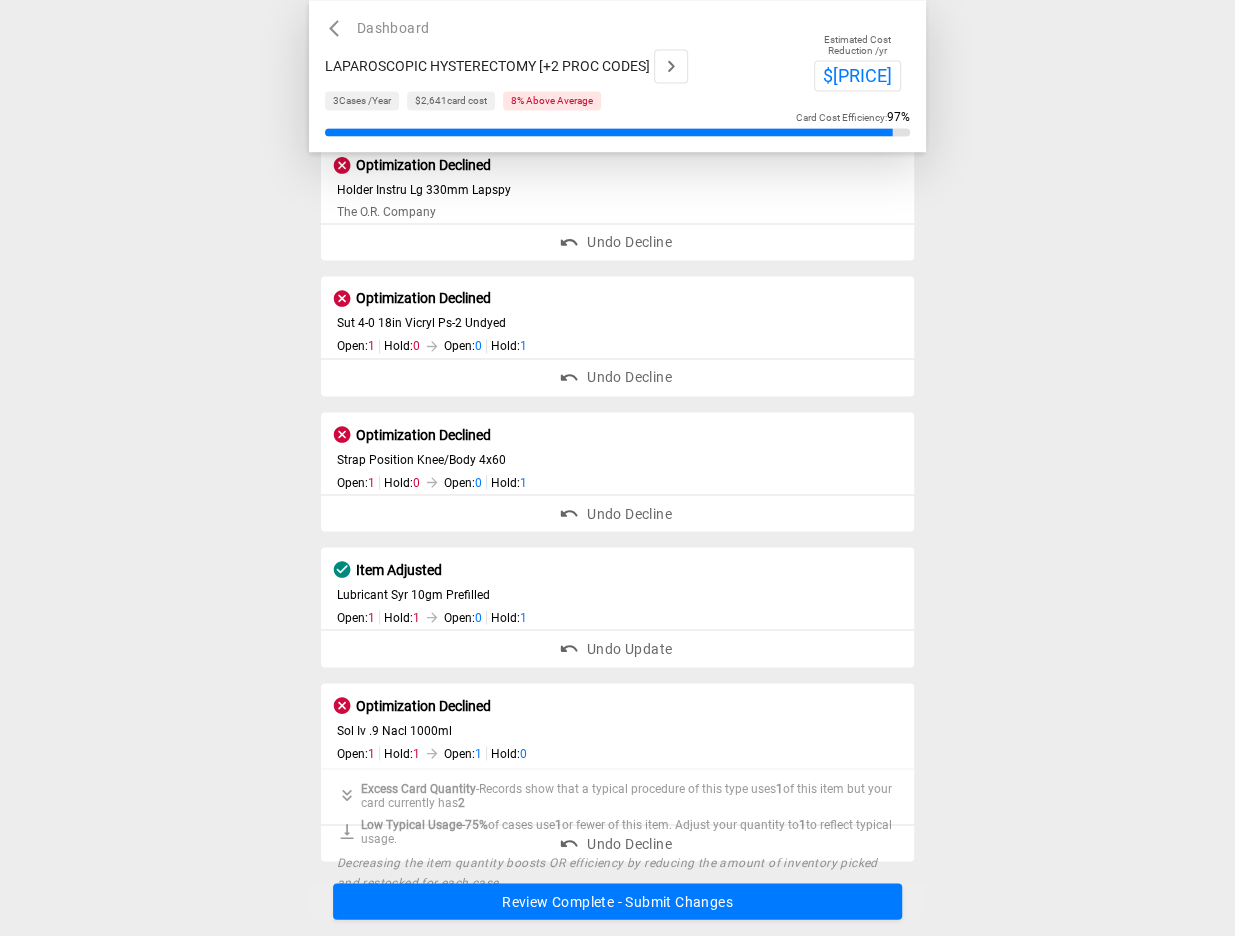 scroll, scrollTop: 1402, scrollLeft: 0, axis: vertical 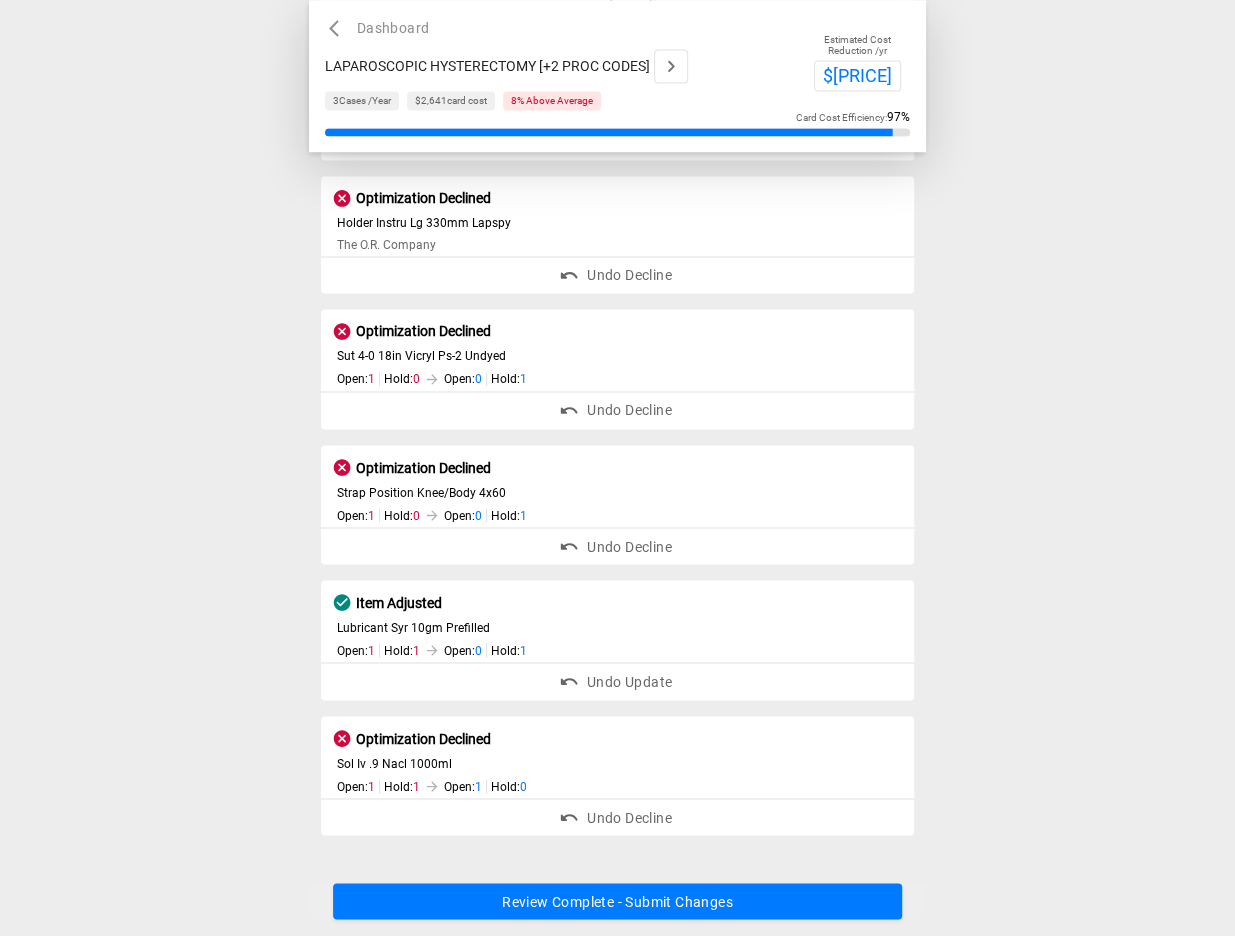 click on "Review Complete - Submit Changes" at bounding box center (618, 902) 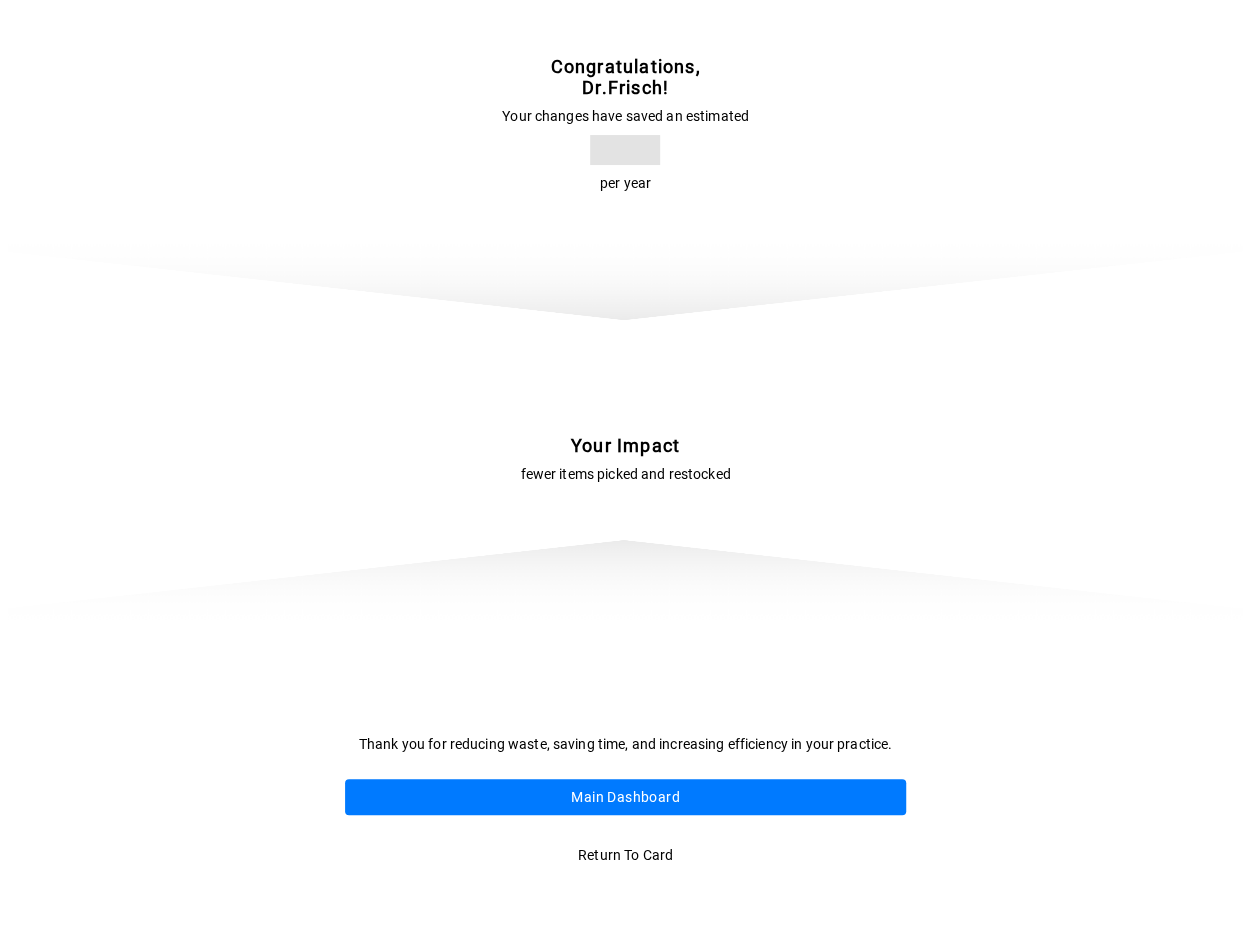 scroll, scrollTop: 0, scrollLeft: 0, axis: both 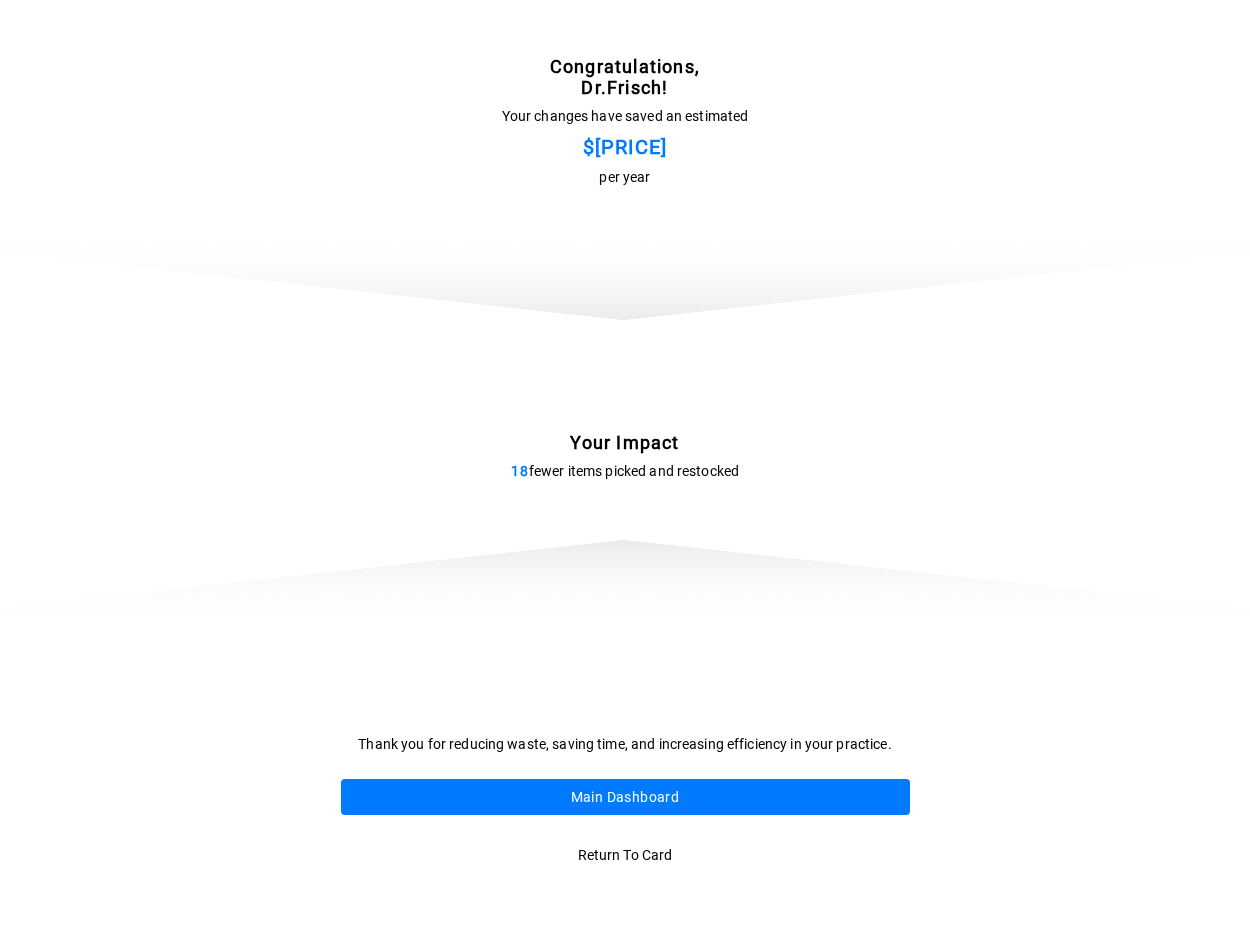 click on "Main Dashboard" at bounding box center (625, 797) 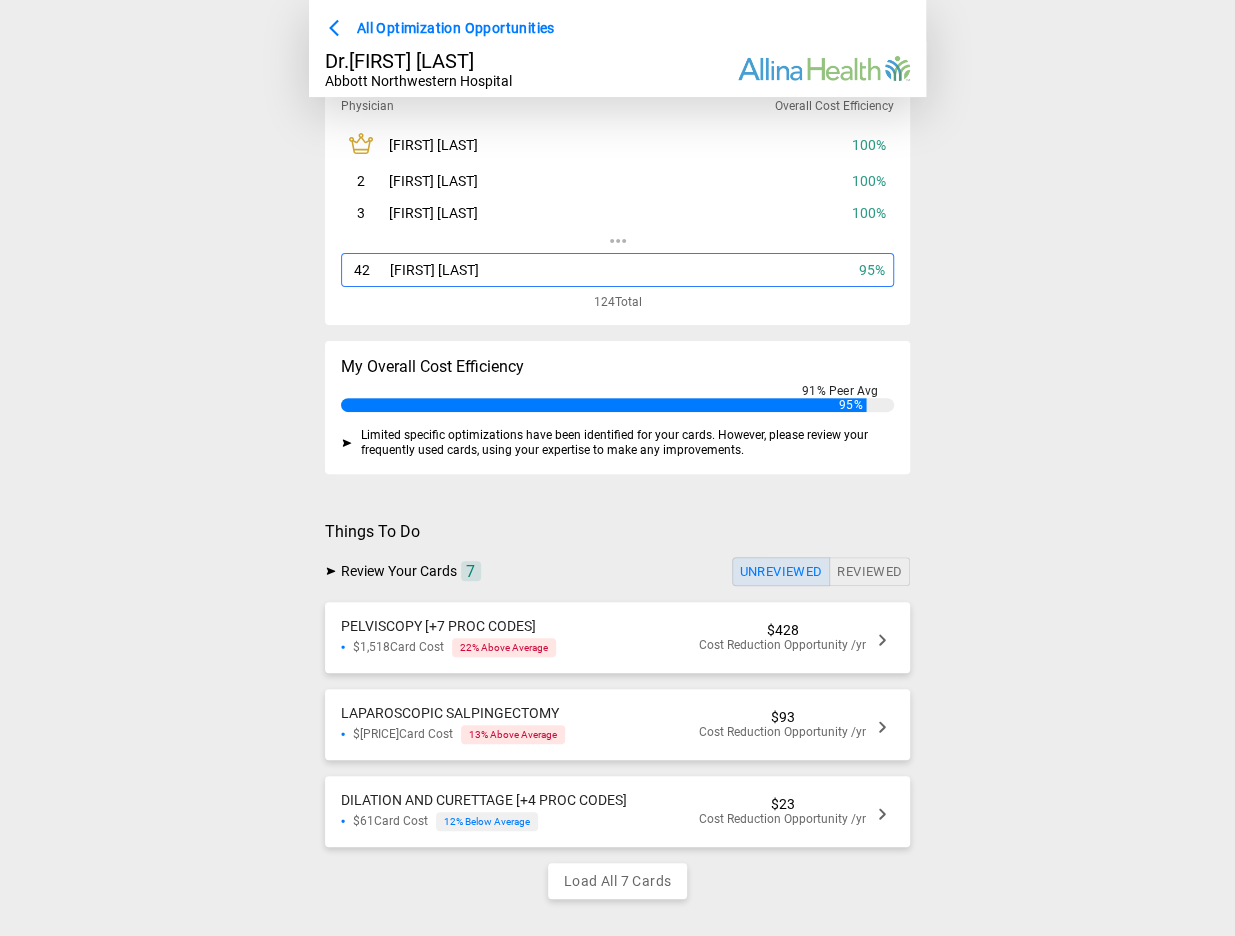 scroll, scrollTop: 118, scrollLeft: 0, axis: vertical 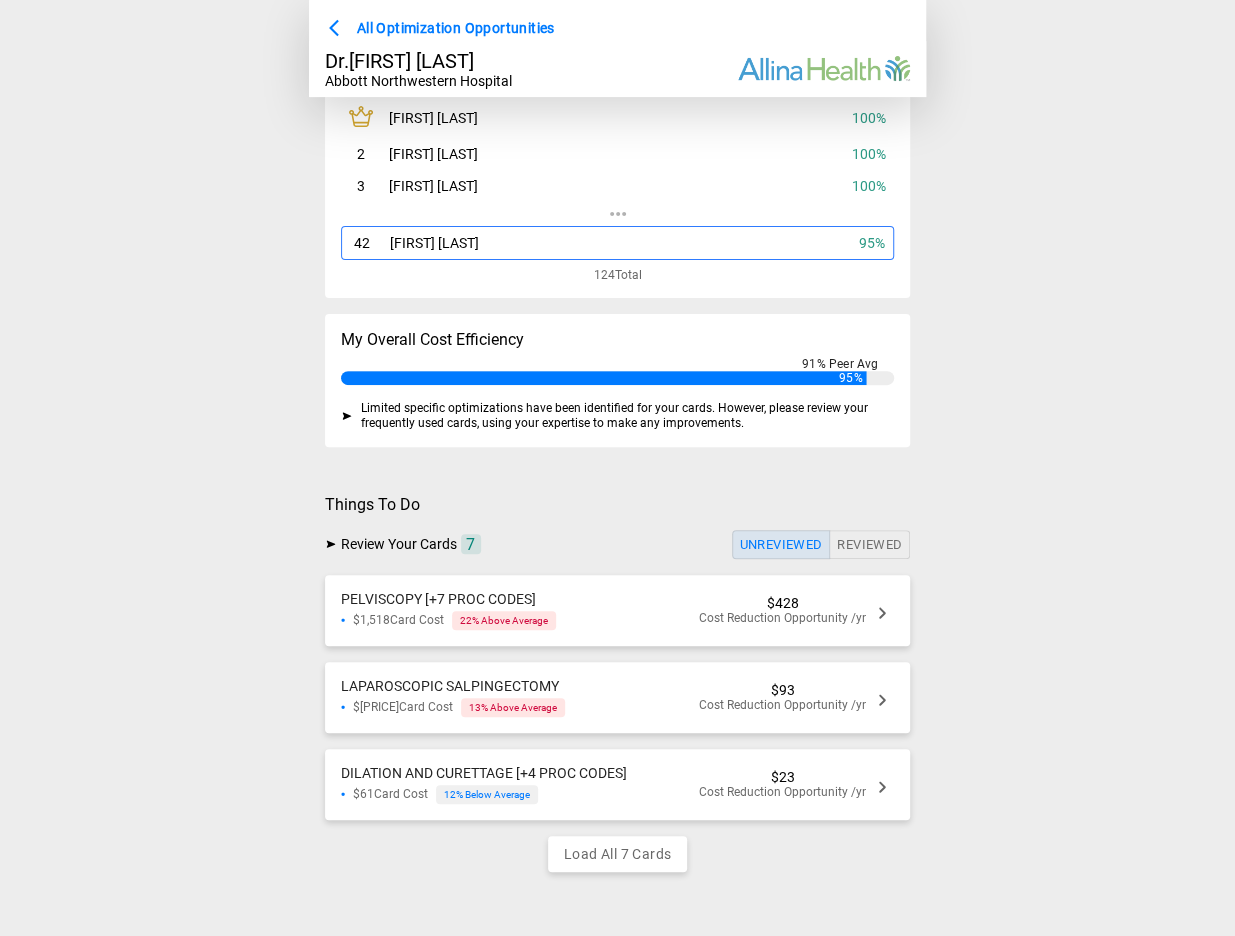 click on "DILATION AND CURETTAGE [+4 PROC CODES] $[PRICE]  Card Cost 12 % Below Average $[PRICE] Cost Reduction Opportunity /yr" at bounding box center (618, 784) 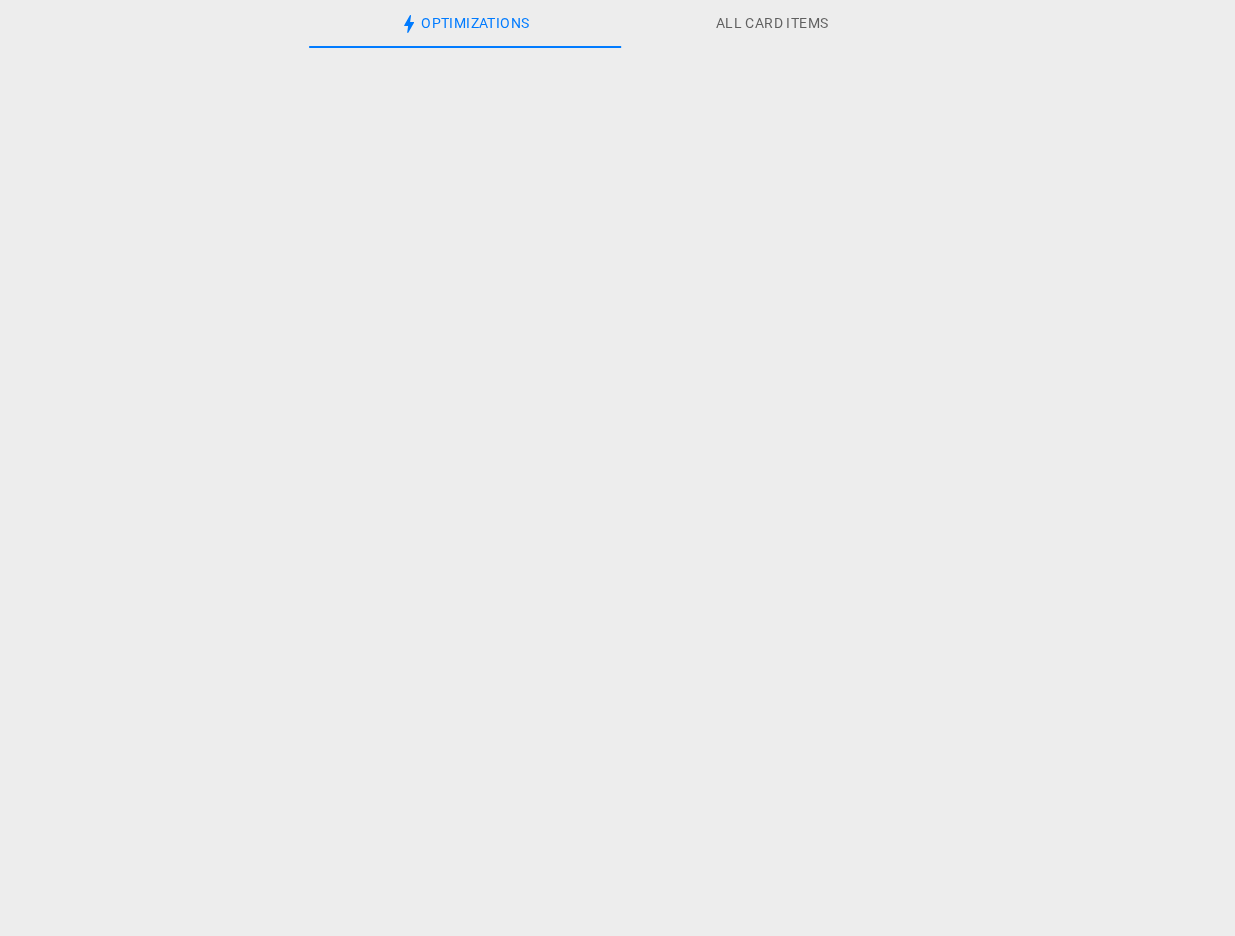 scroll, scrollTop: 0, scrollLeft: 0, axis: both 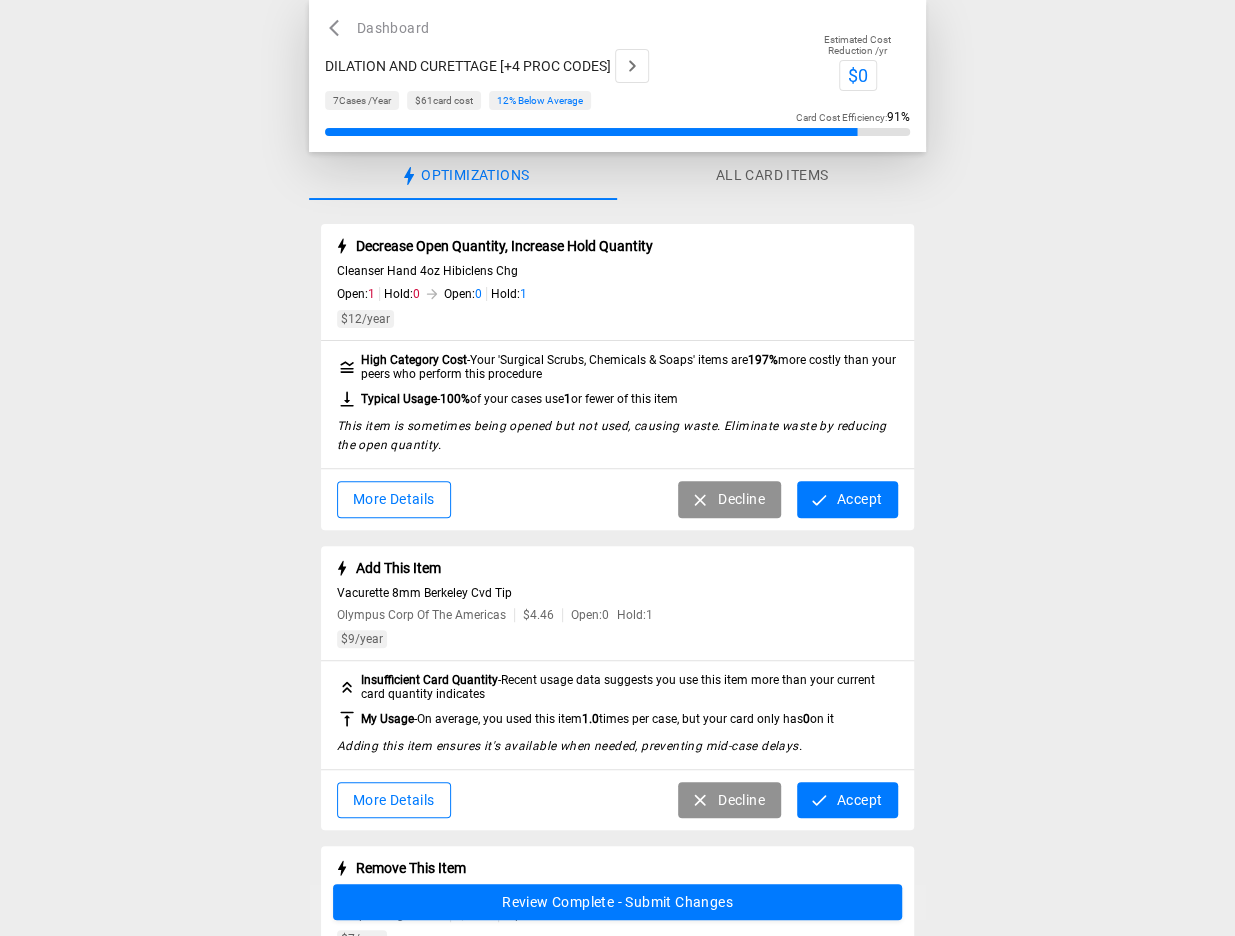 click on "Decline" at bounding box center (729, 499) 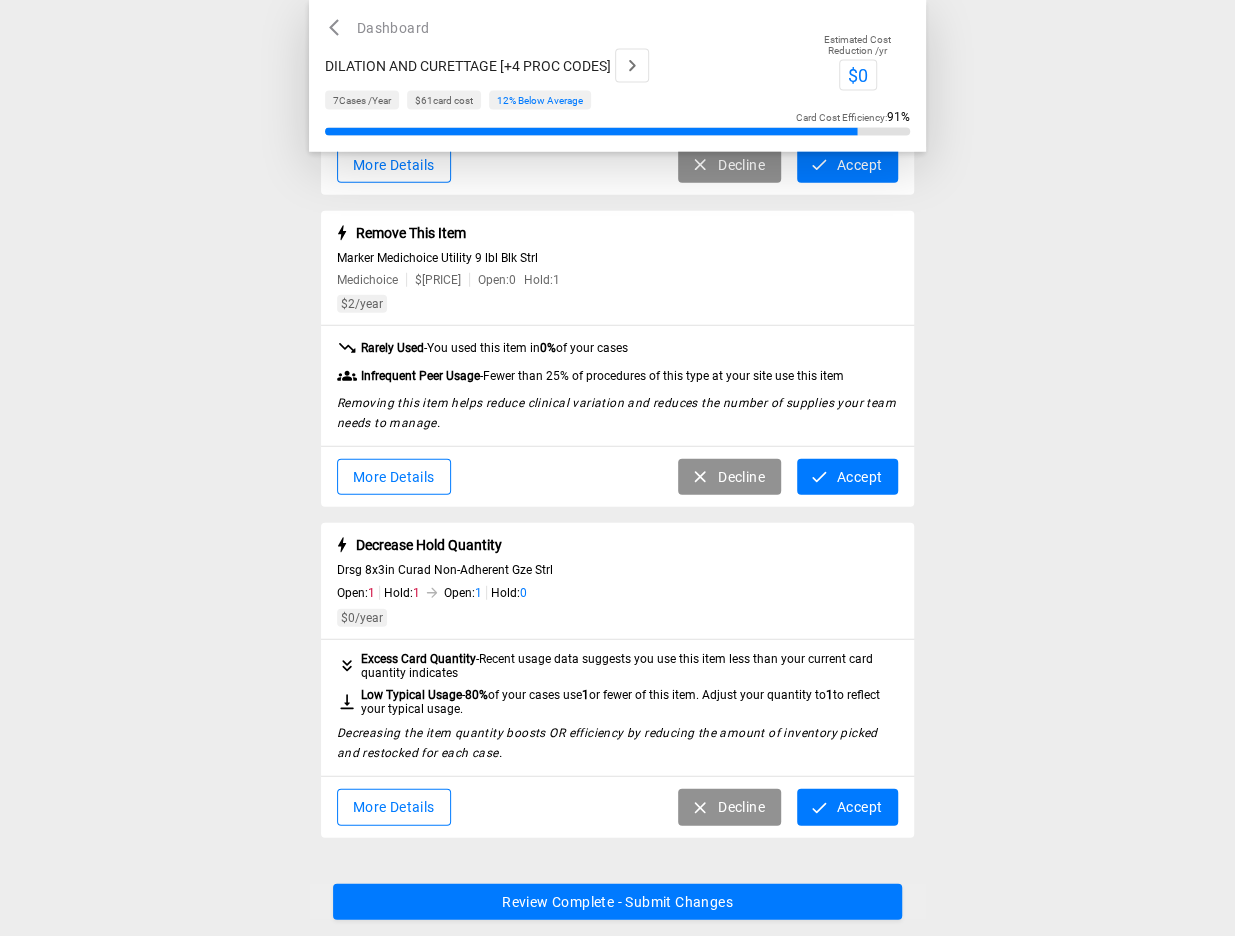 scroll, scrollTop: 2184, scrollLeft: 0, axis: vertical 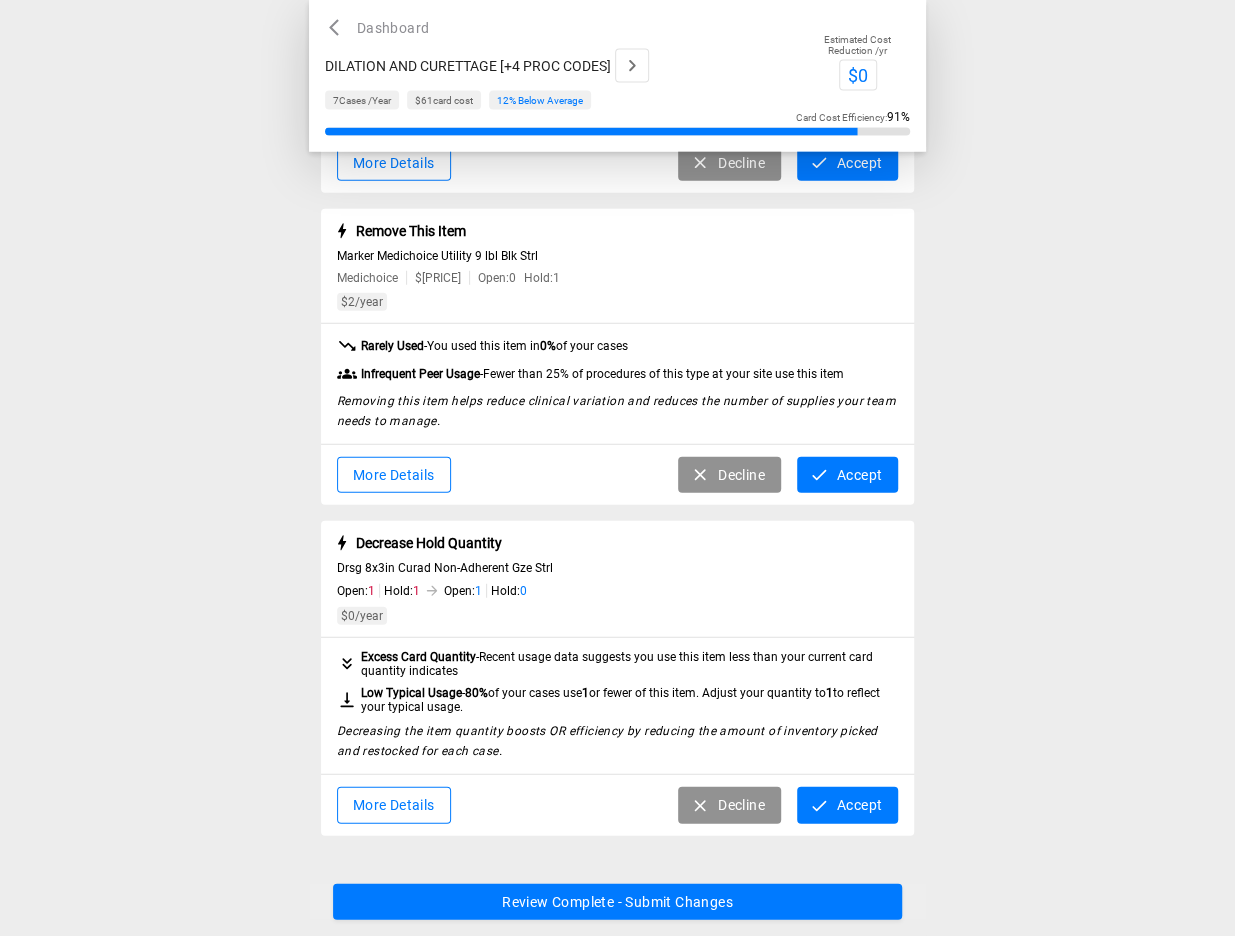 click on "Accept" at bounding box center (847, 805) 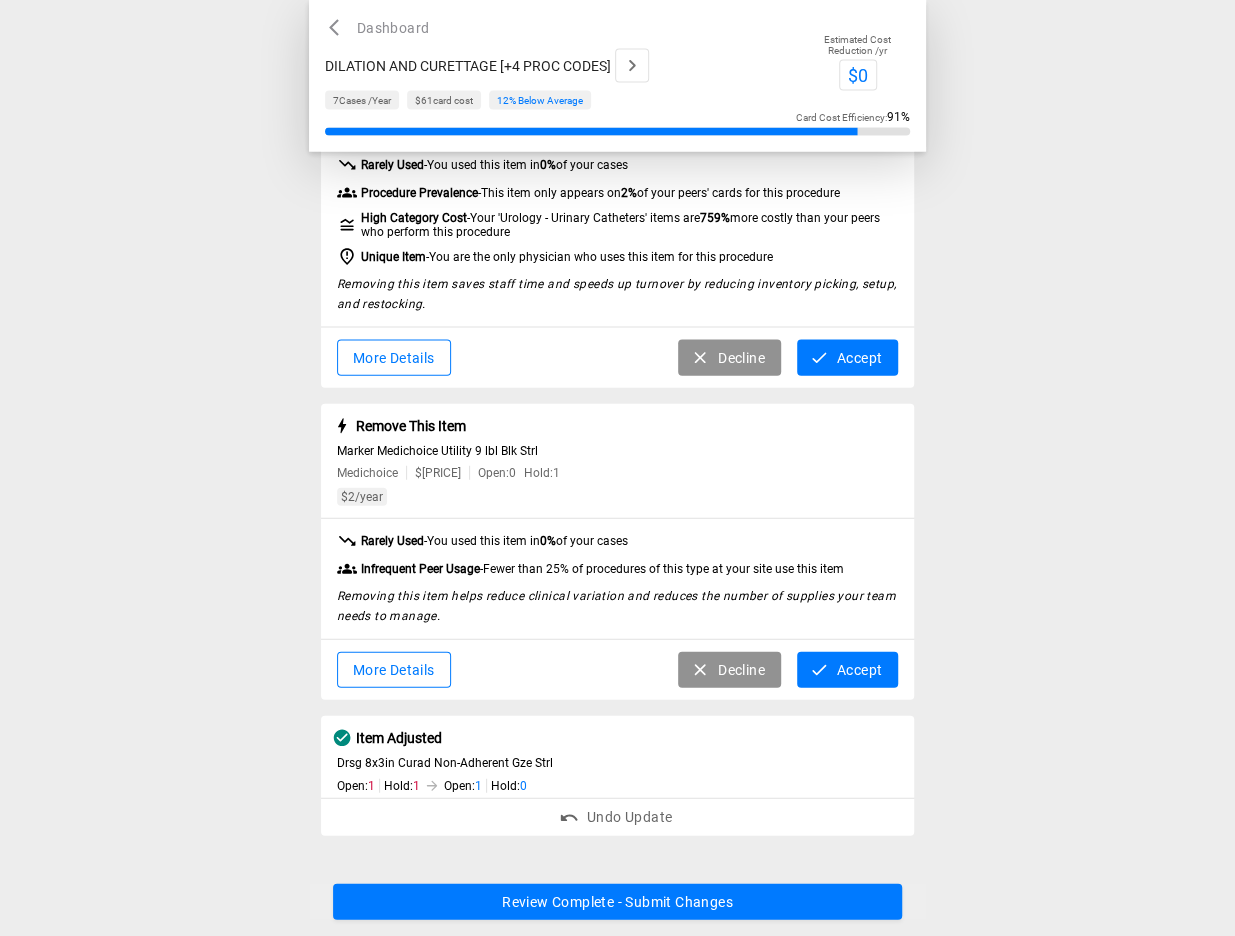click on "Decline" at bounding box center [729, 670] 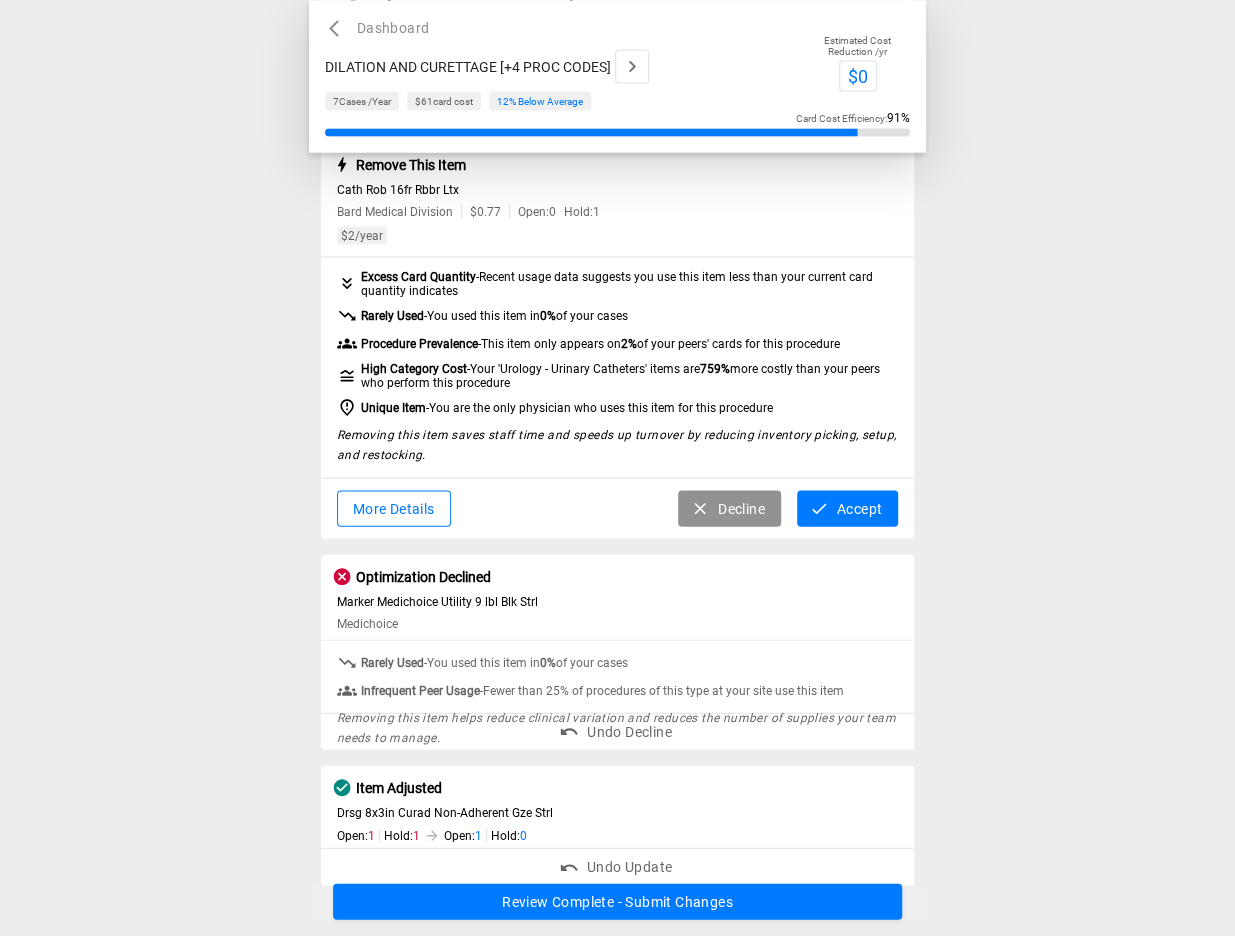 scroll, scrollTop: 1808, scrollLeft: 0, axis: vertical 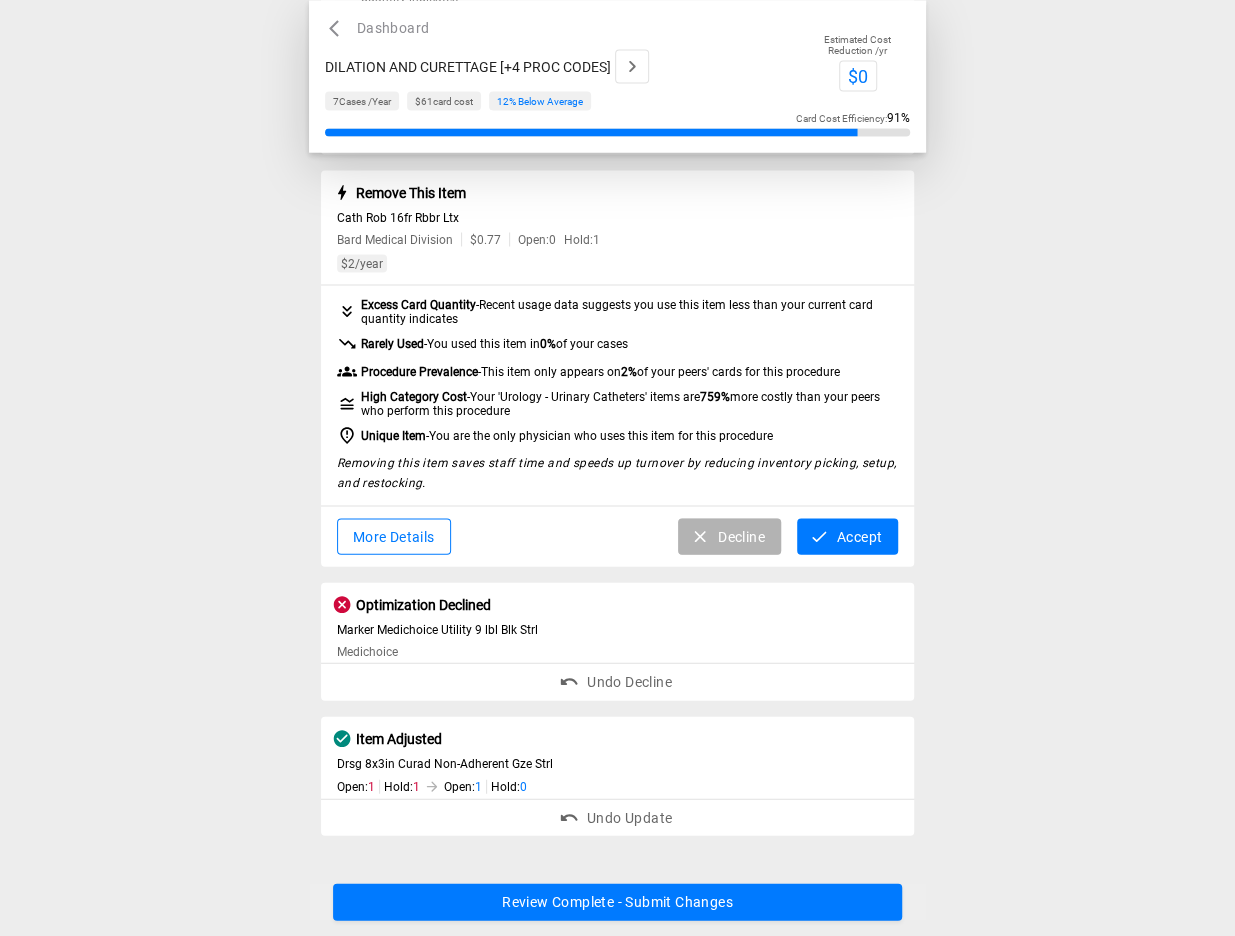 click on "Decline" at bounding box center [729, 536] 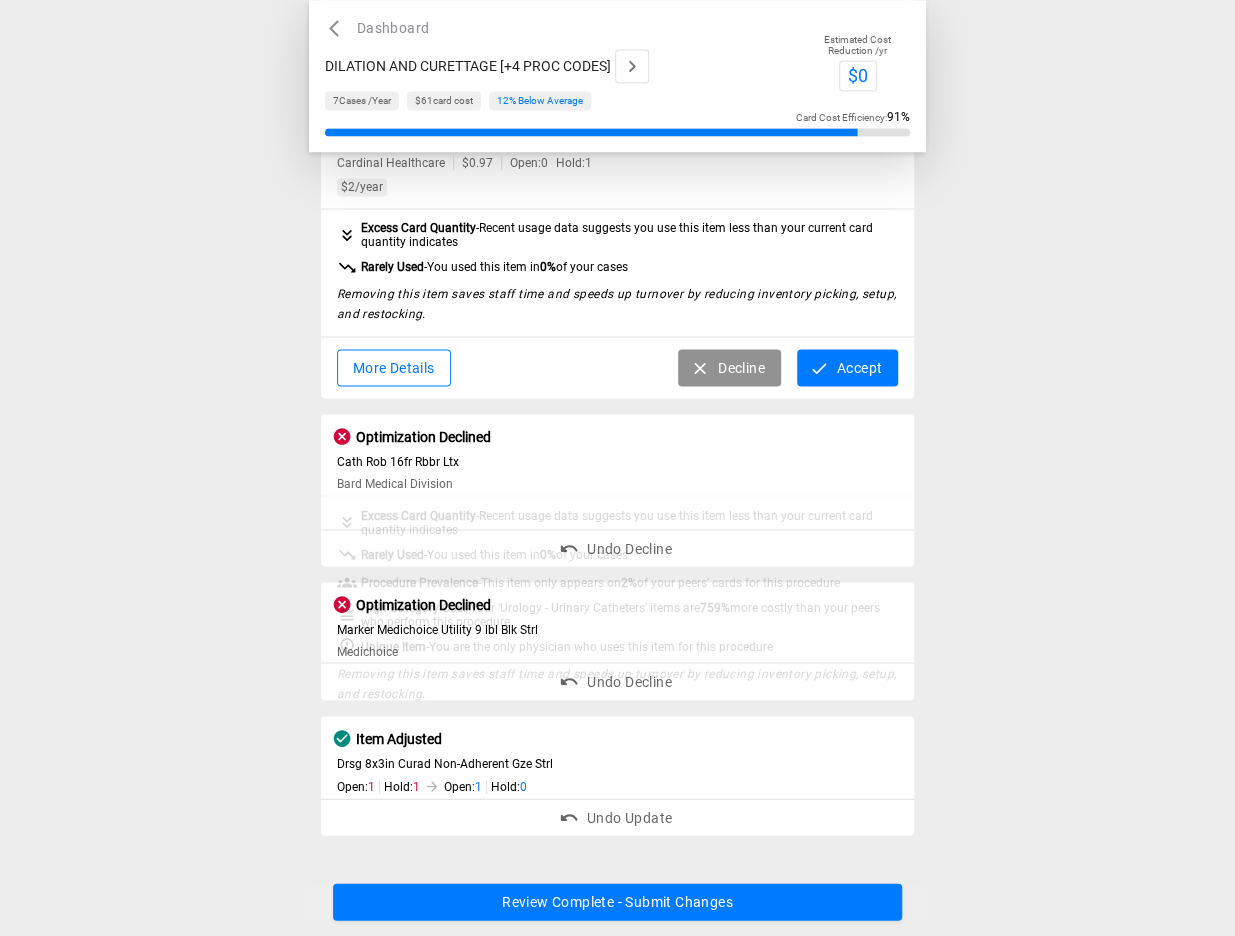 scroll, scrollTop: 1526, scrollLeft: 0, axis: vertical 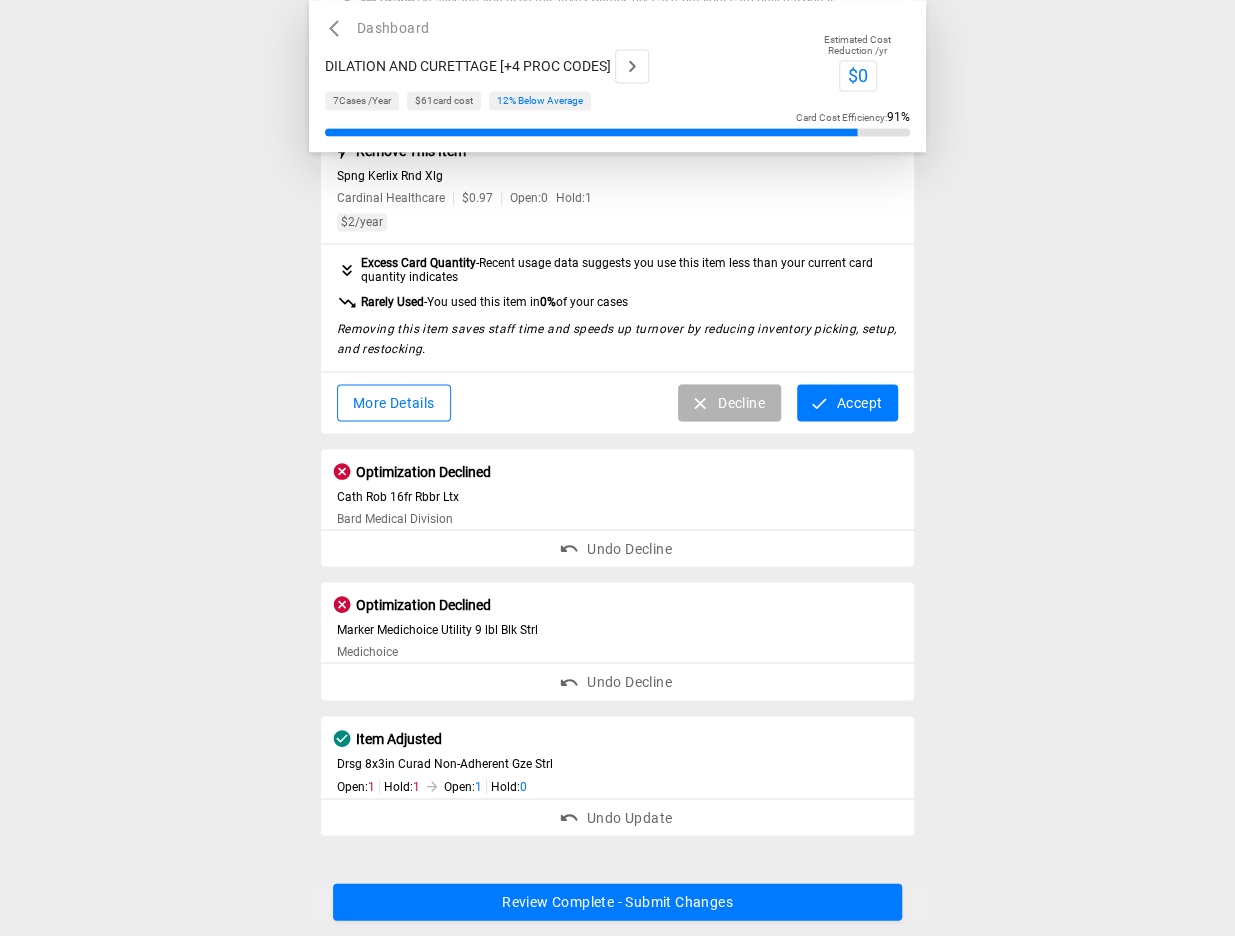 click on "Decline" at bounding box center [729, 402] 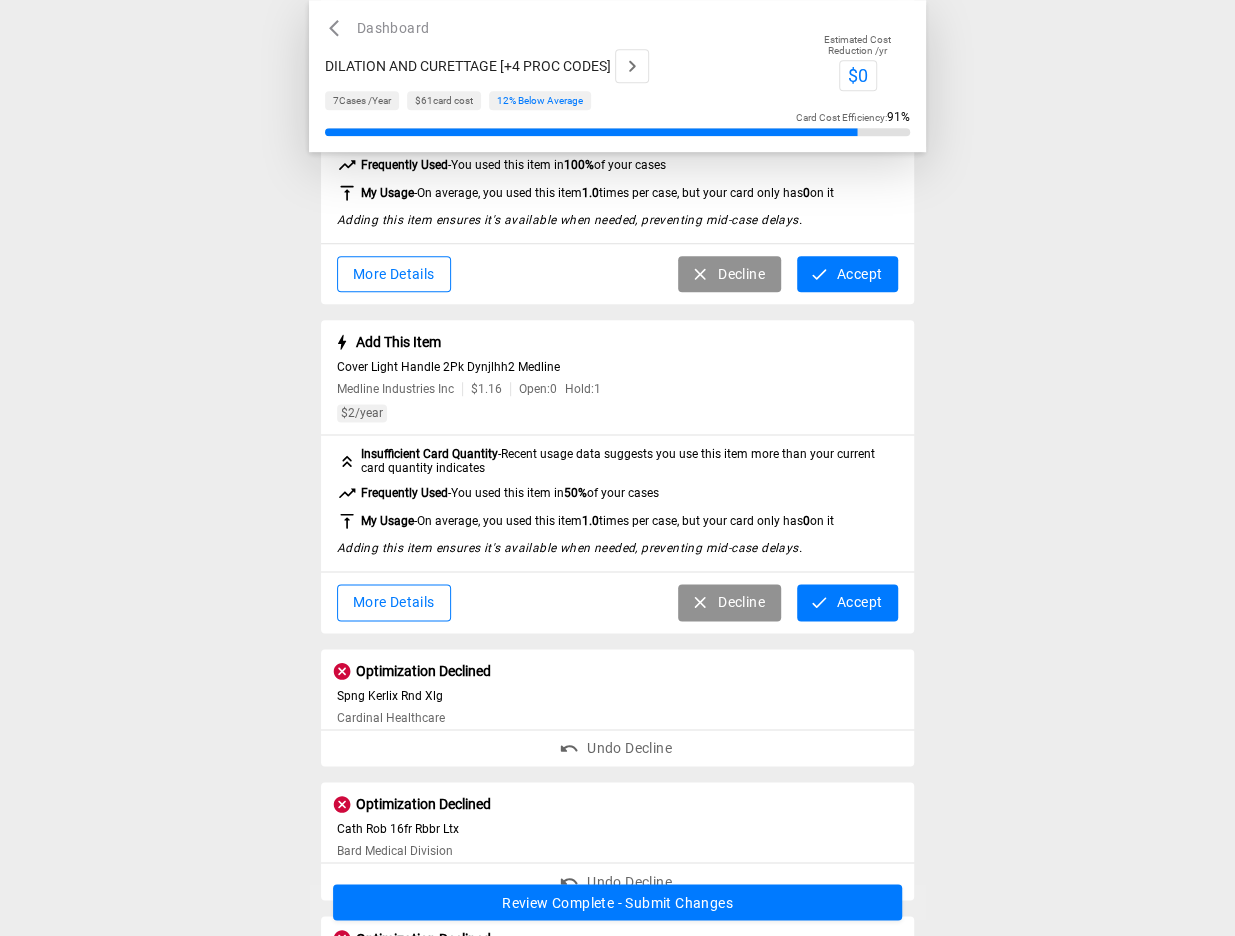 scroll, scrollTop: 986, scrollLeft: 0, axis: vertical 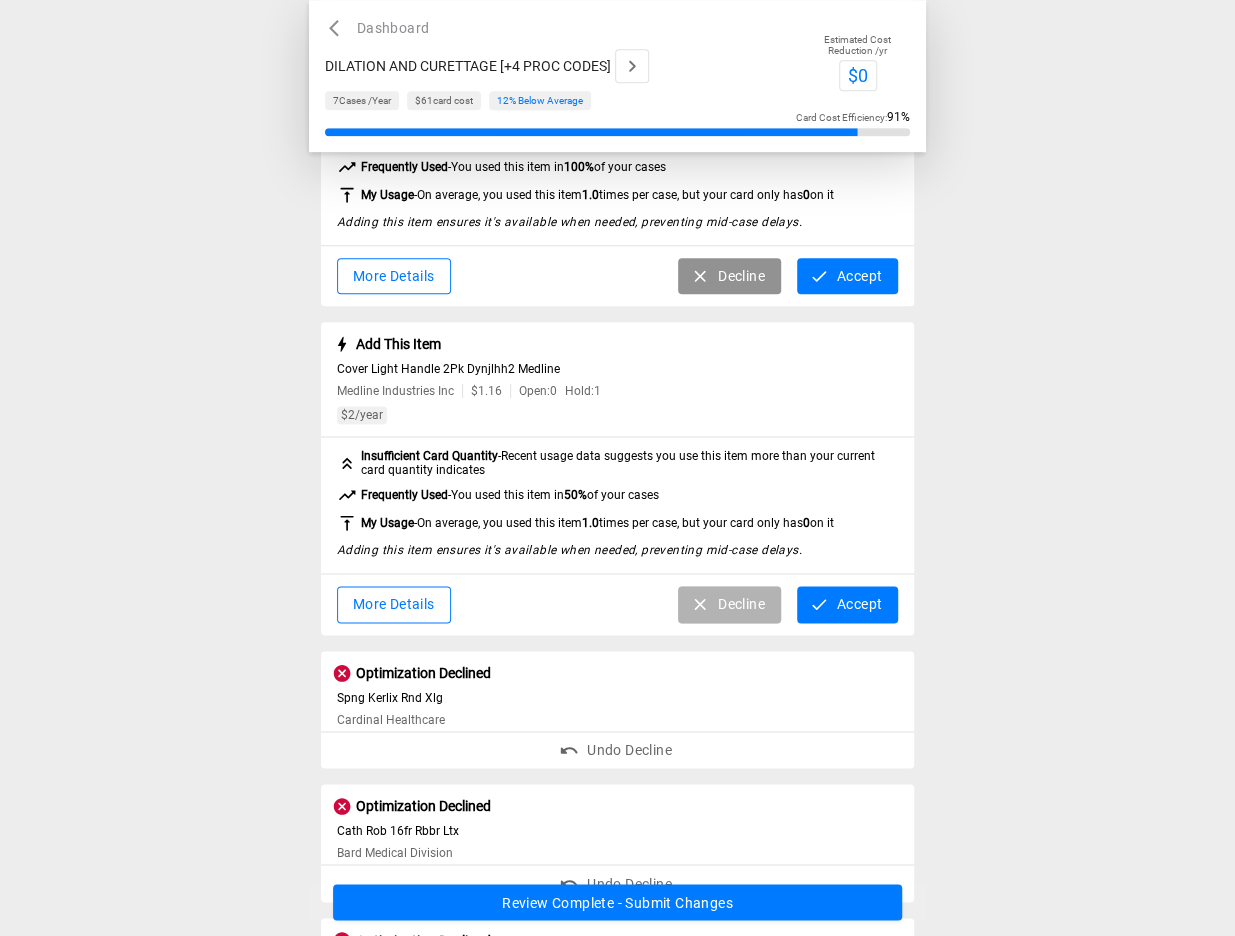 click on "Decline" at bounding box center [729, 604] 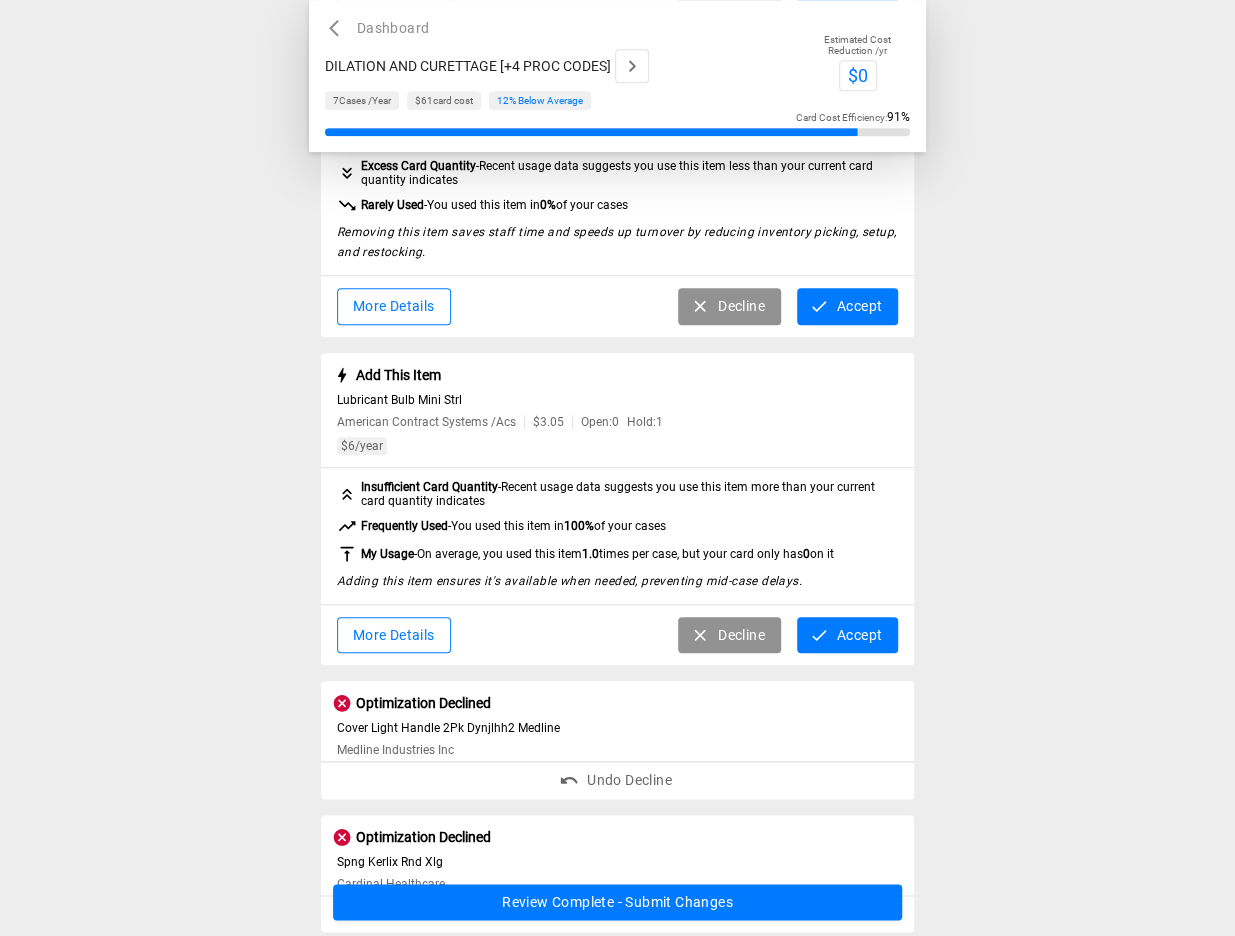 scroll, scrollTop: 614, scrollLeft: 0, axis: vertical 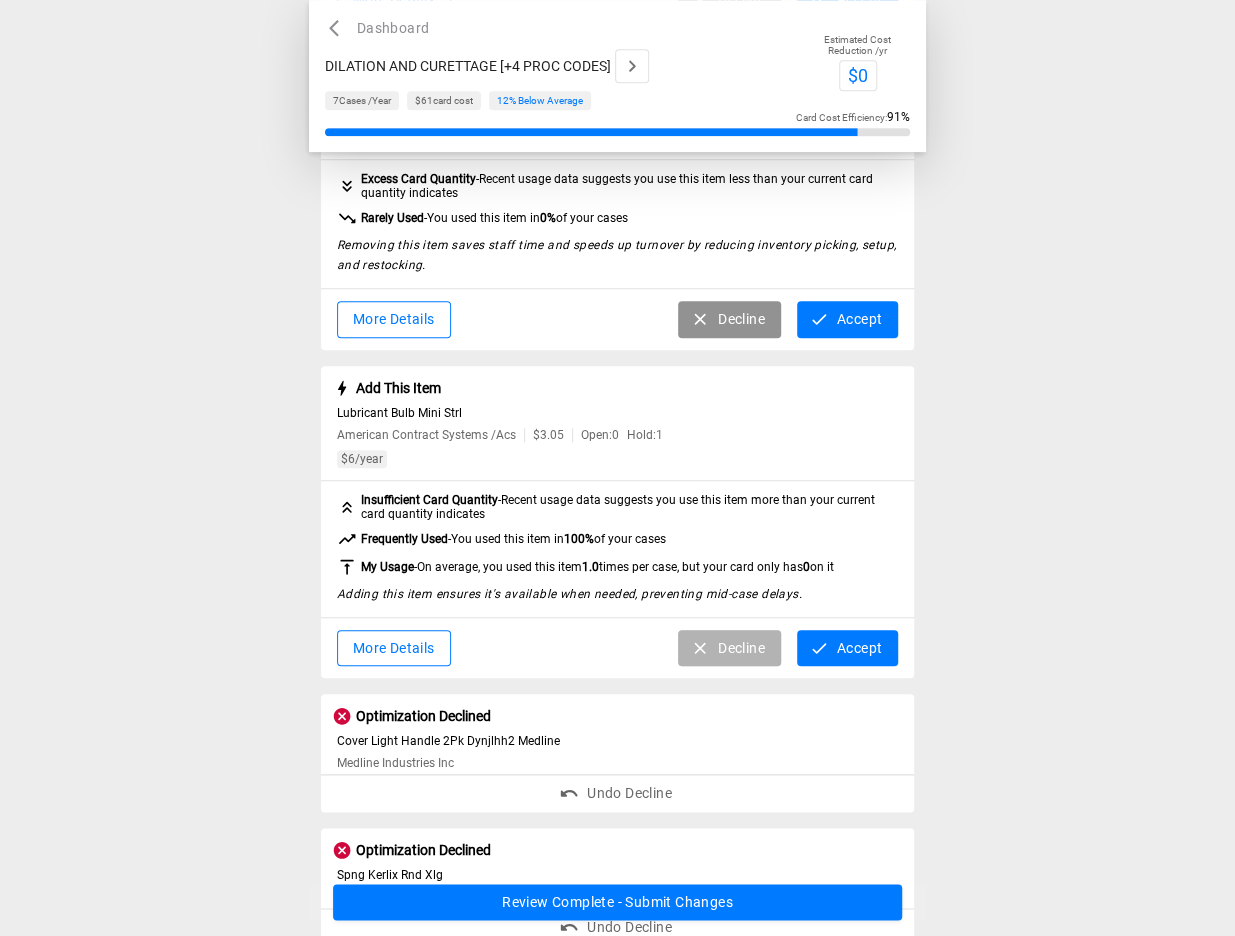 click 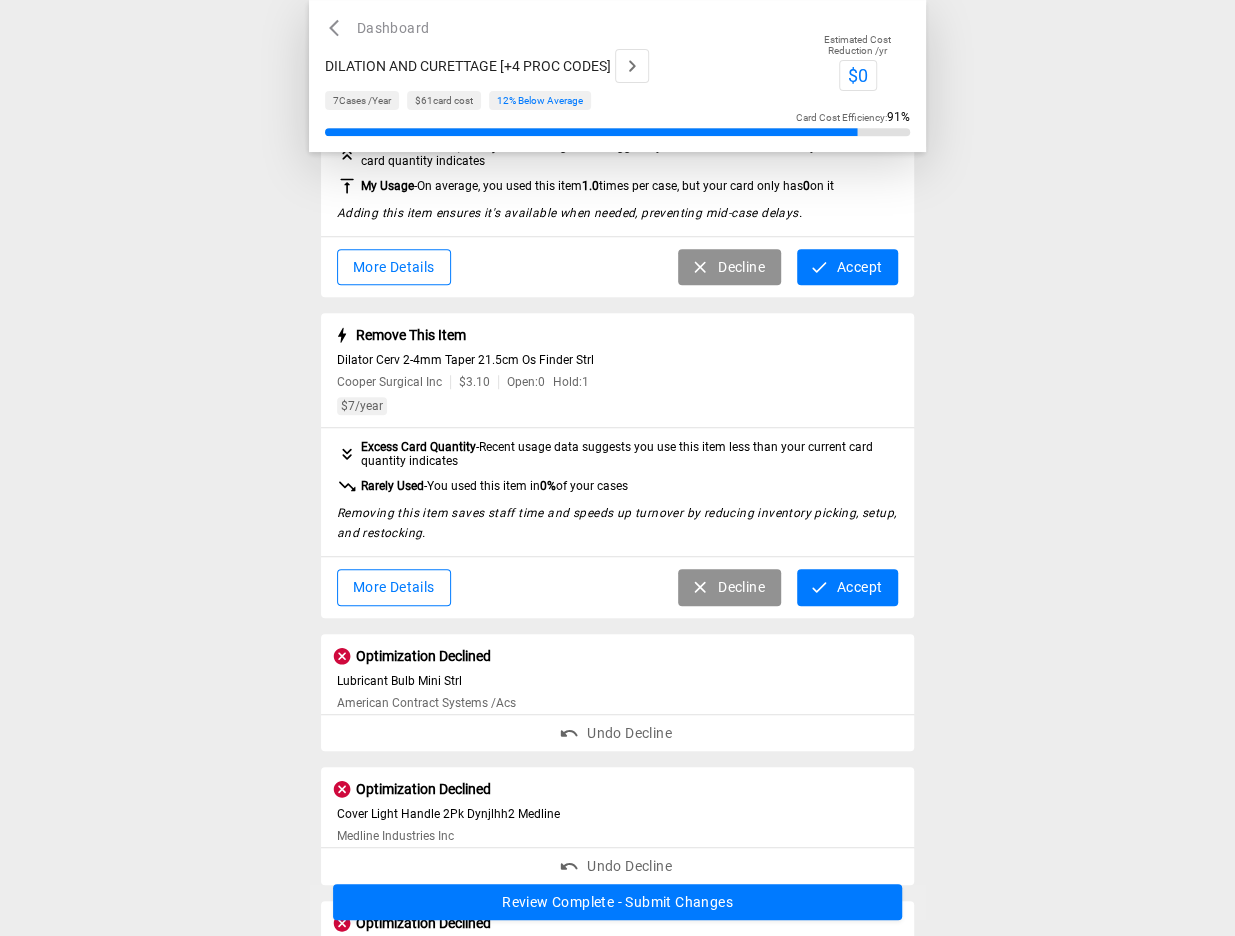 scroll, scrollTop: 344, scrollLeft: 0, axis: vertical 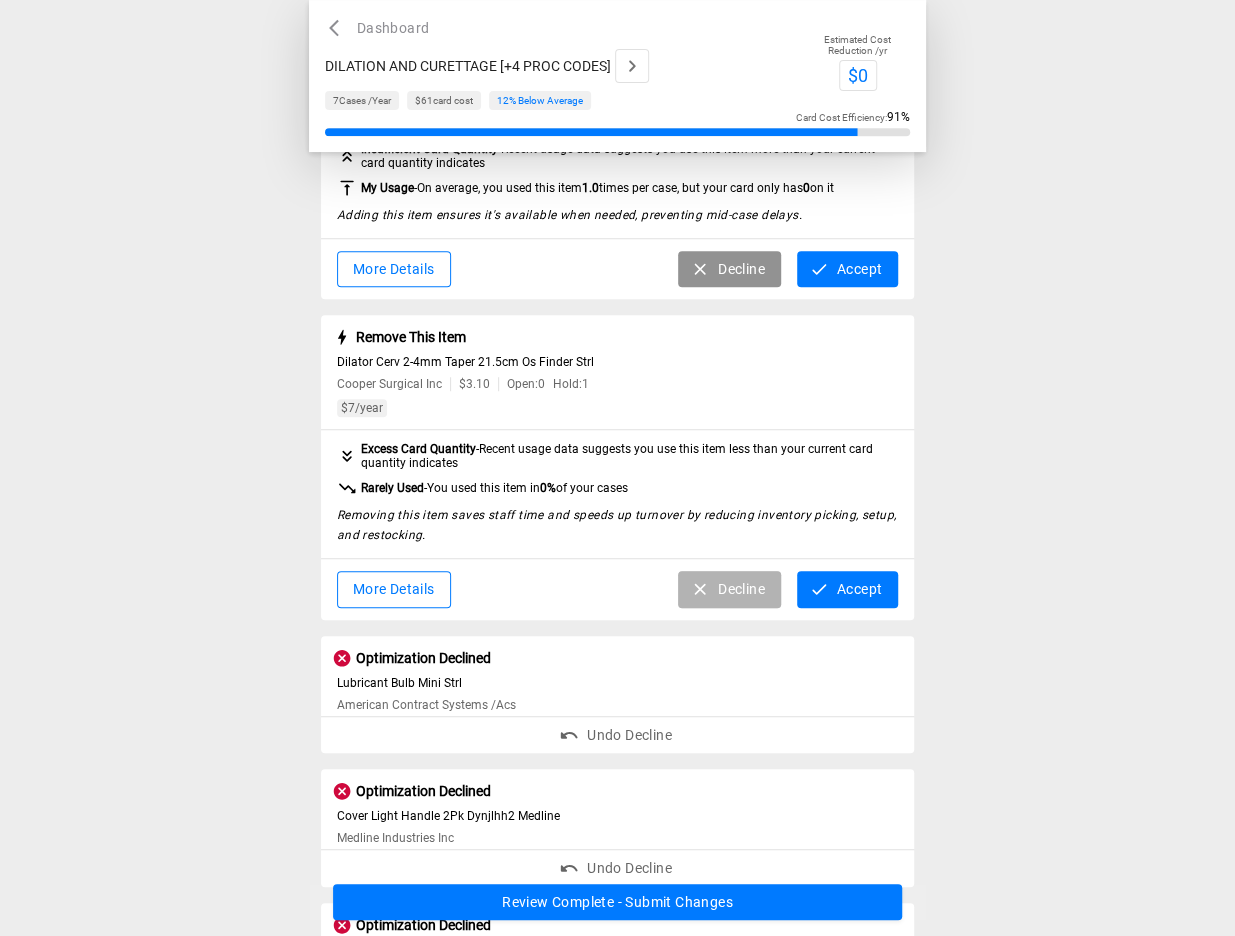 click on "Decline" at bounding box center (729, 589) 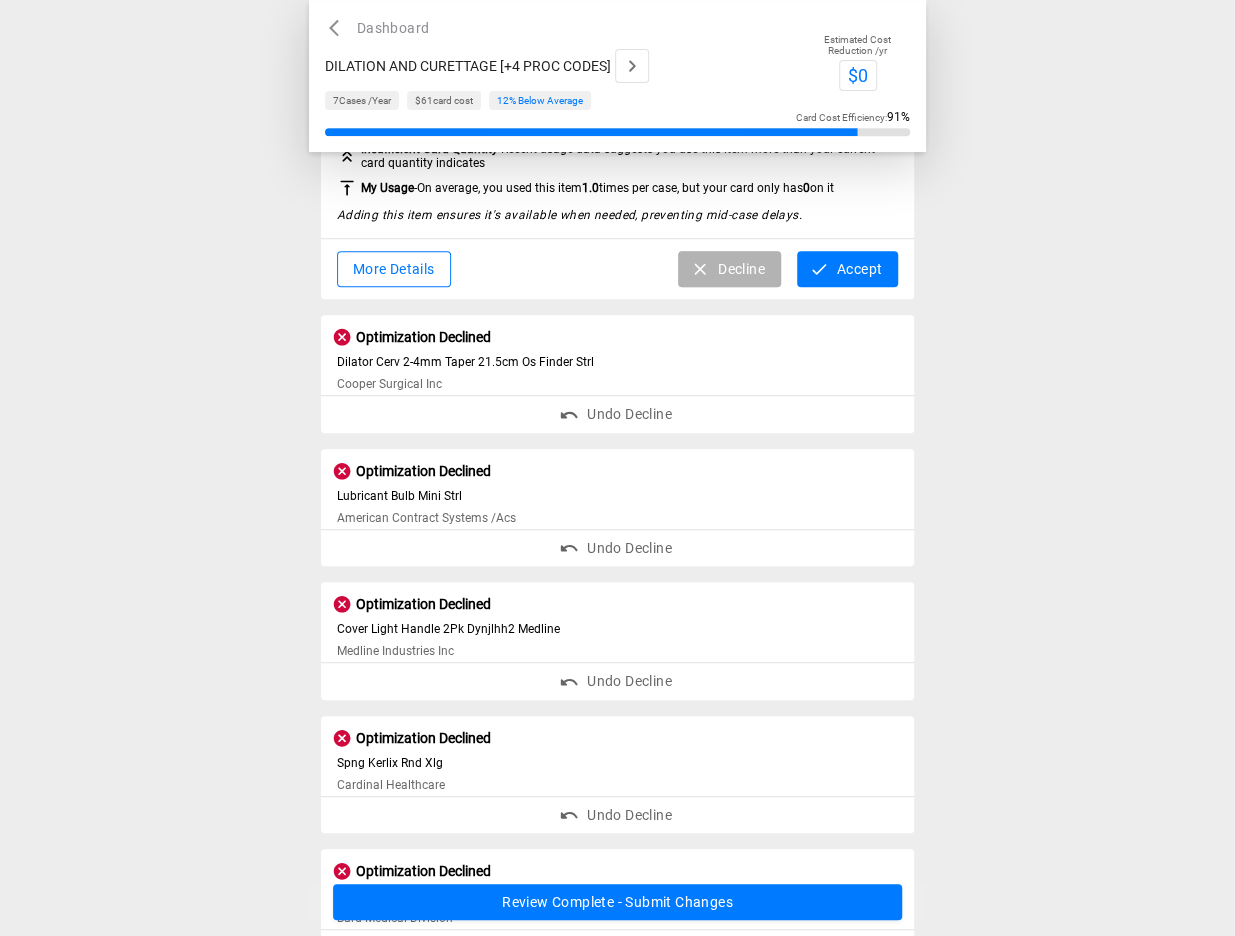 click on "Decline" at bounding box center [729, 269] 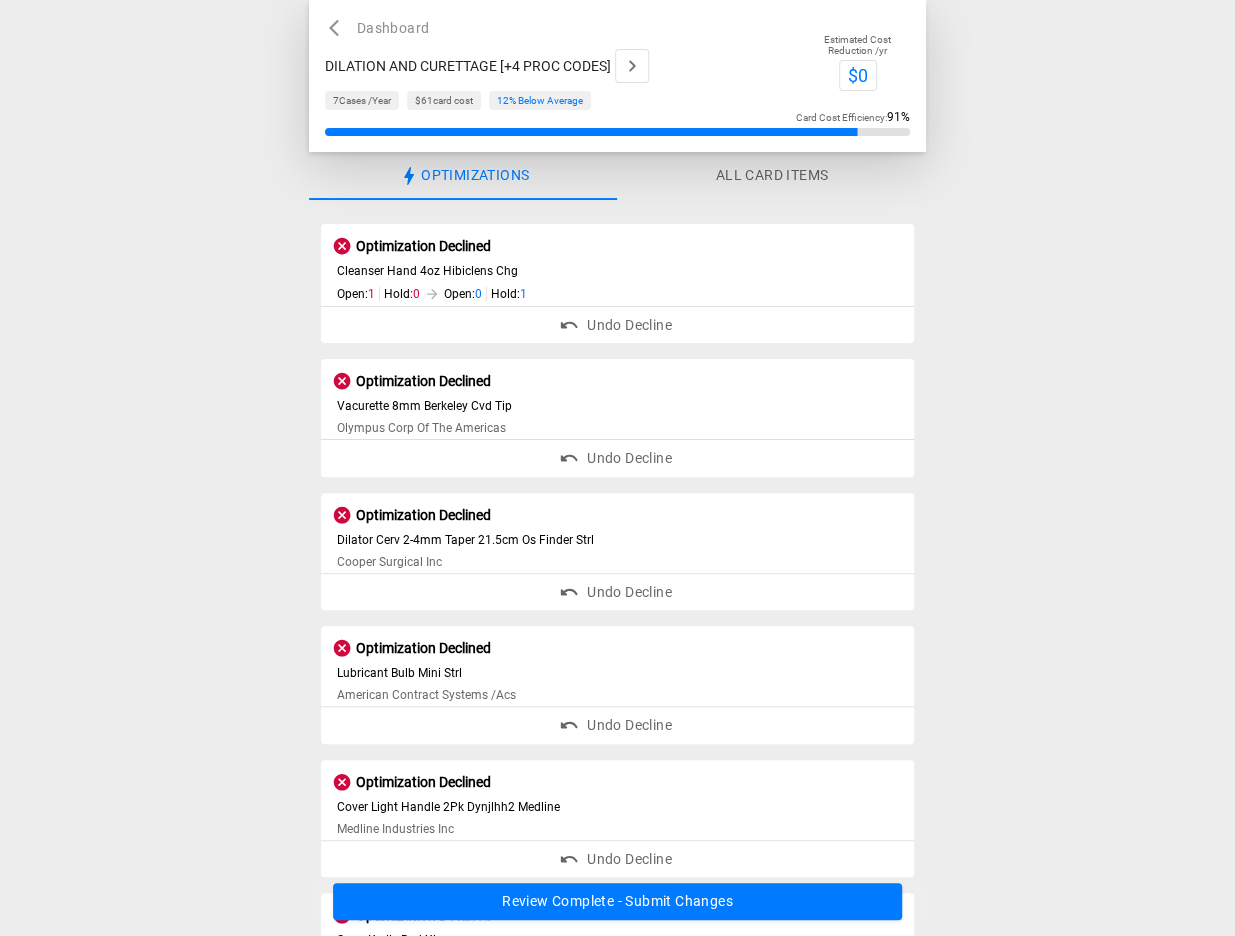 scroll, scrollTop: 588, scrollLeft: 0, axis: vertical 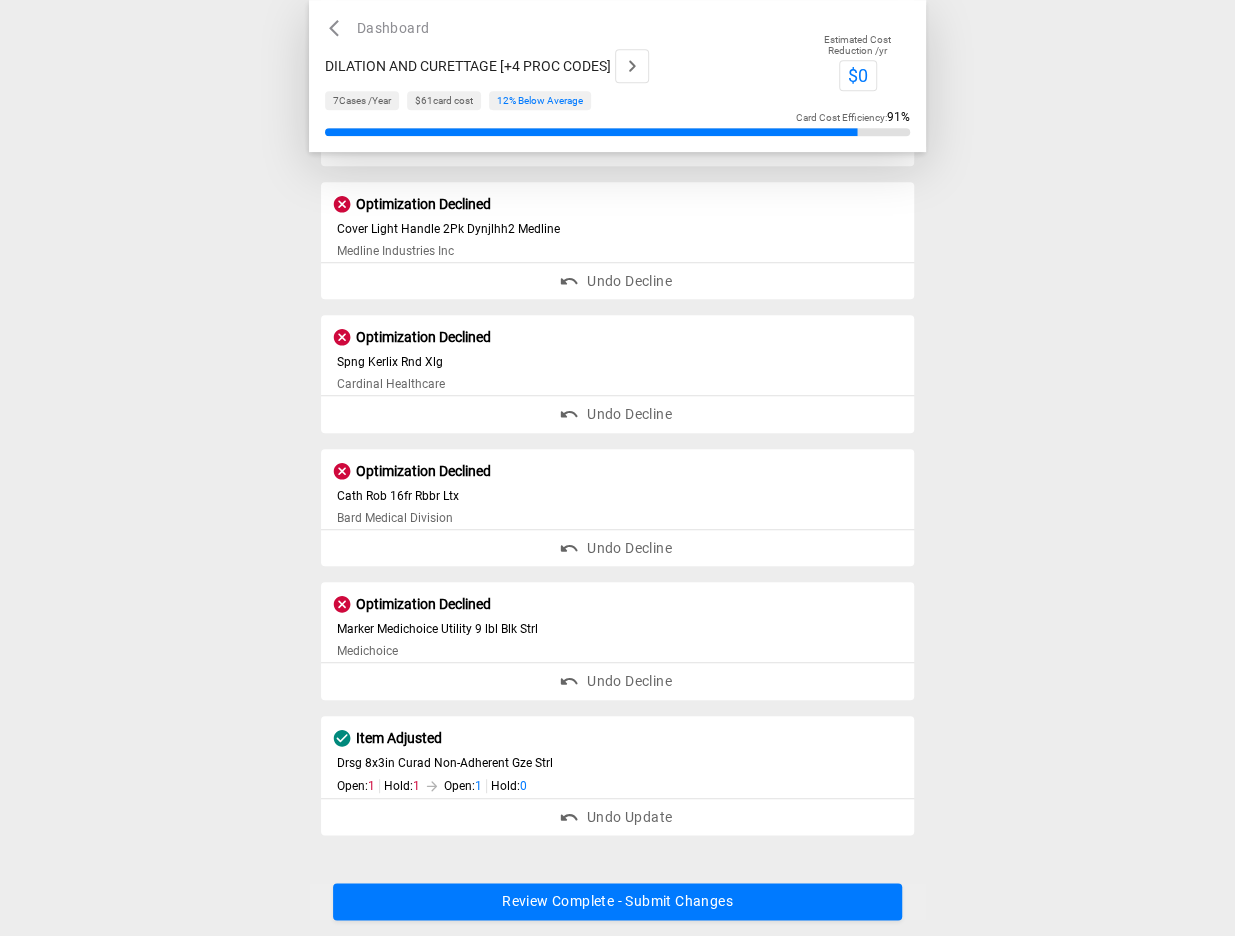 click on "Review Complete - Submit Changes" at bounding box center [618, 902] 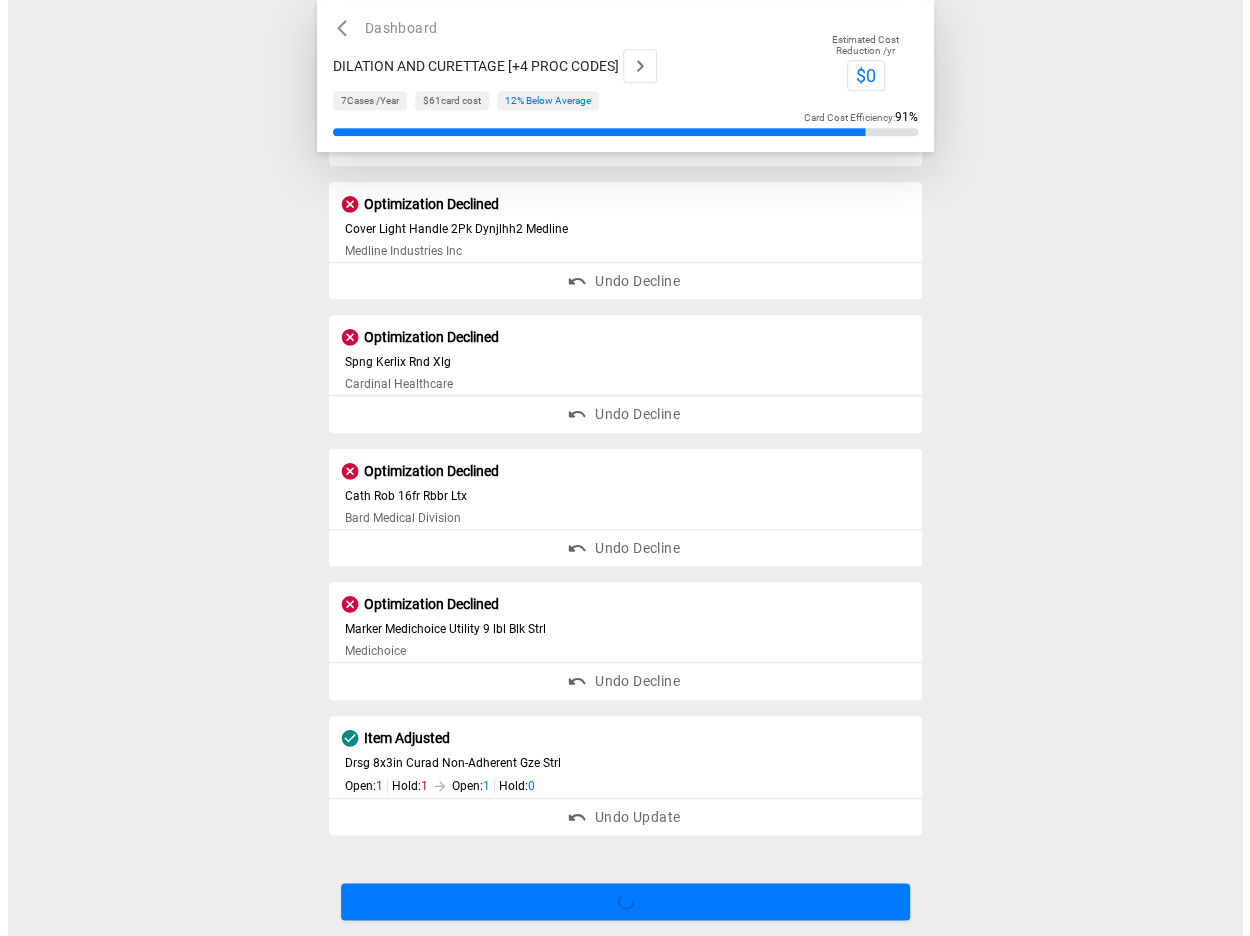 scroll, scrollTop: 0, scrollLeft: 0, axis: both 